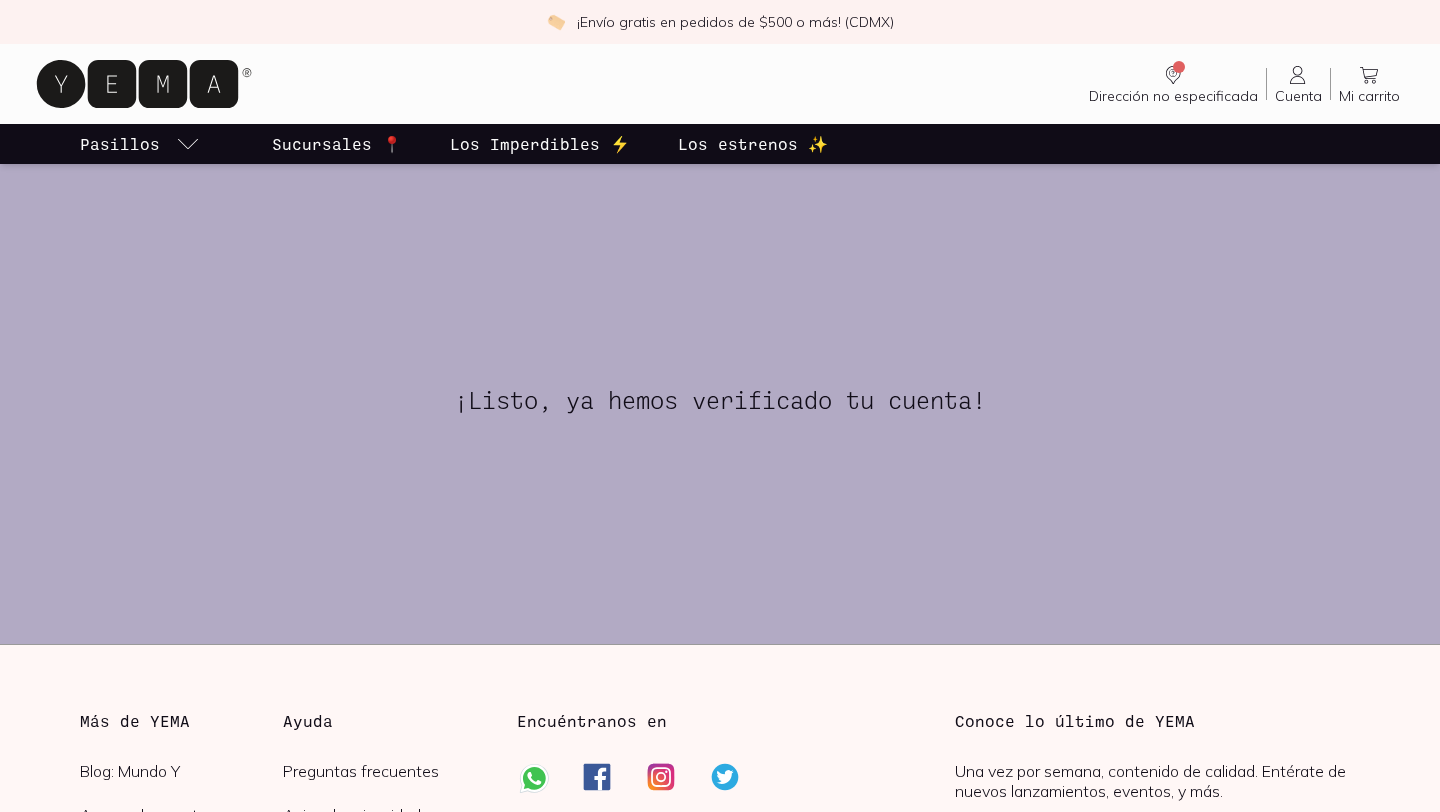scroll, scrollTop: 0, scrollLeft: 0, axis: both 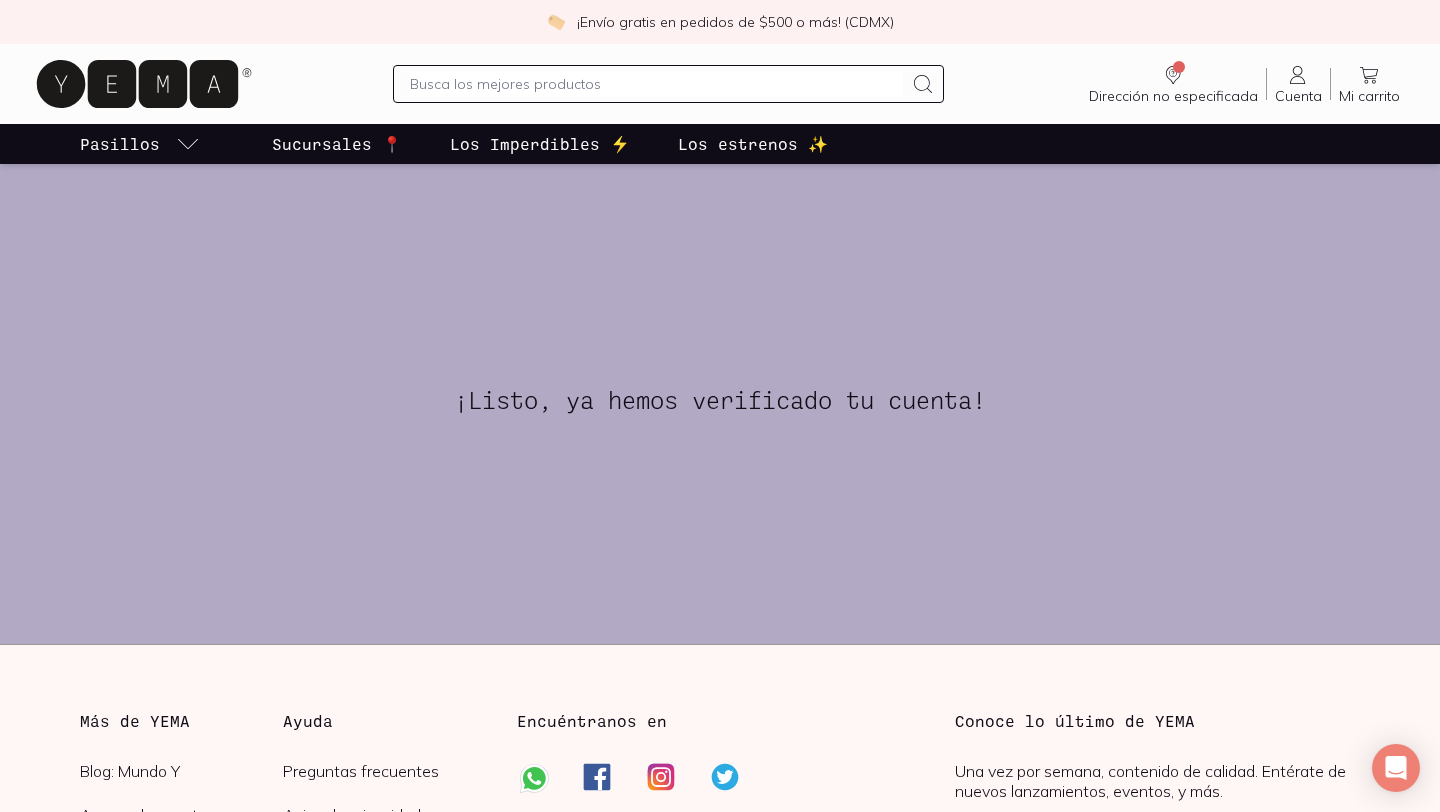 click at bounding box center [656, 84] 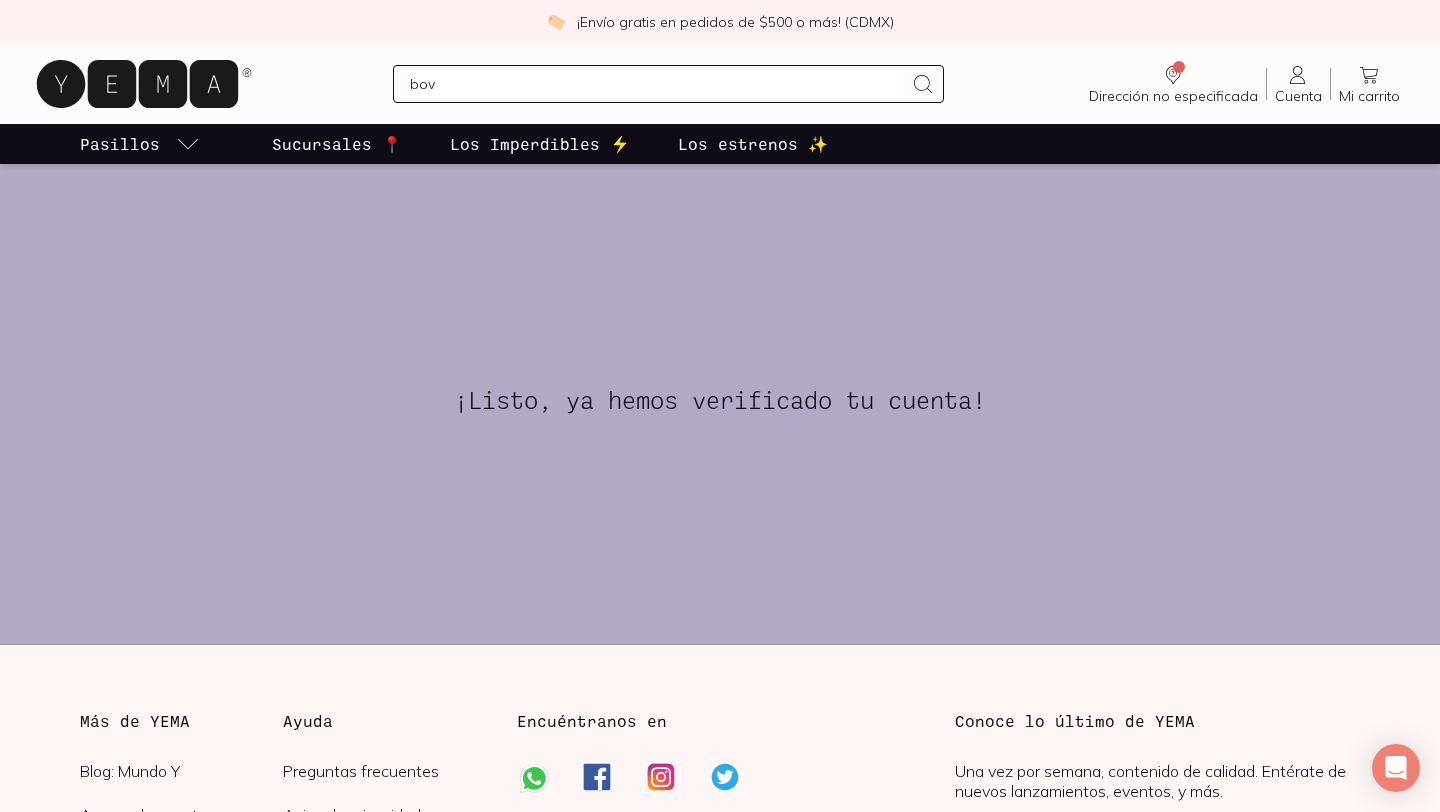 type on "bove" 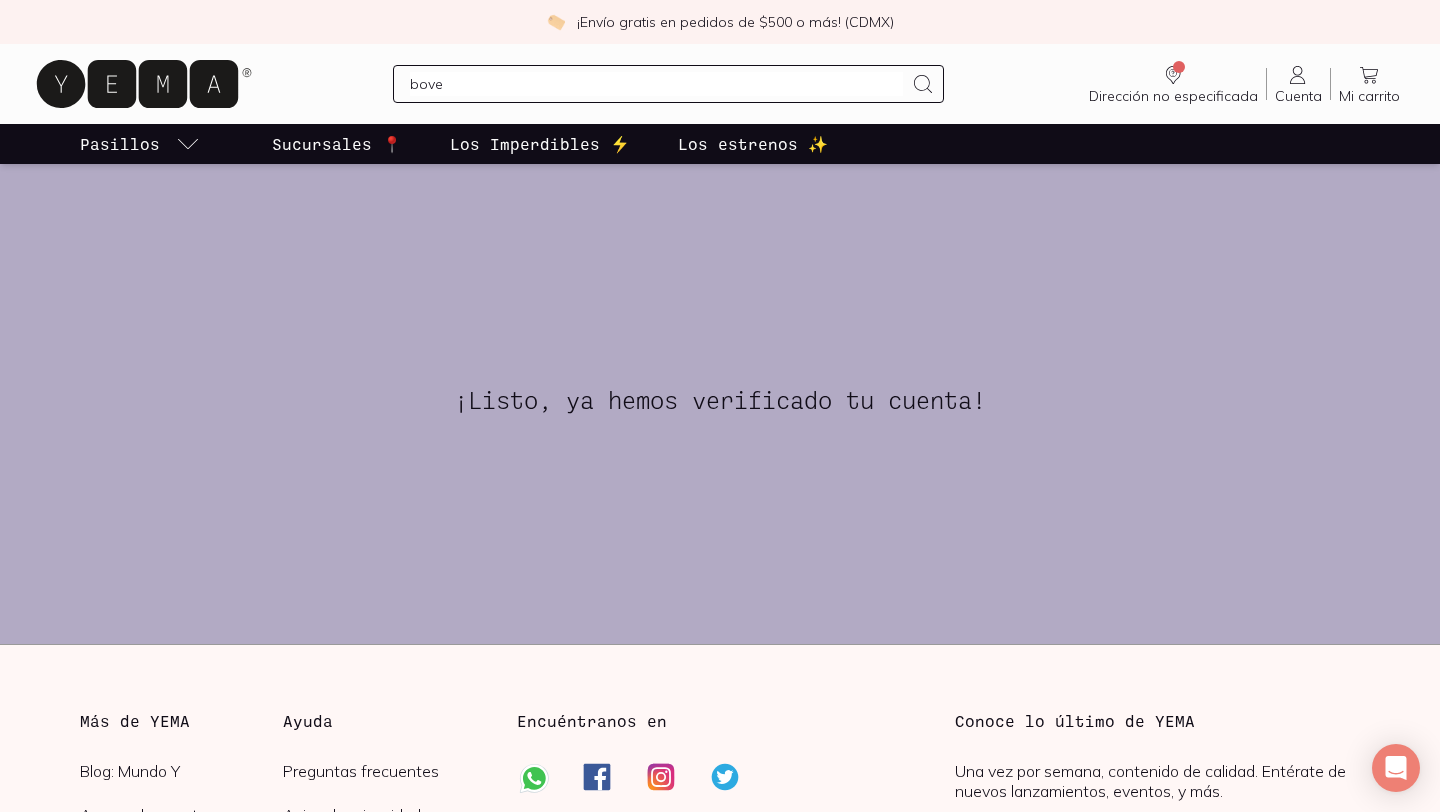 type 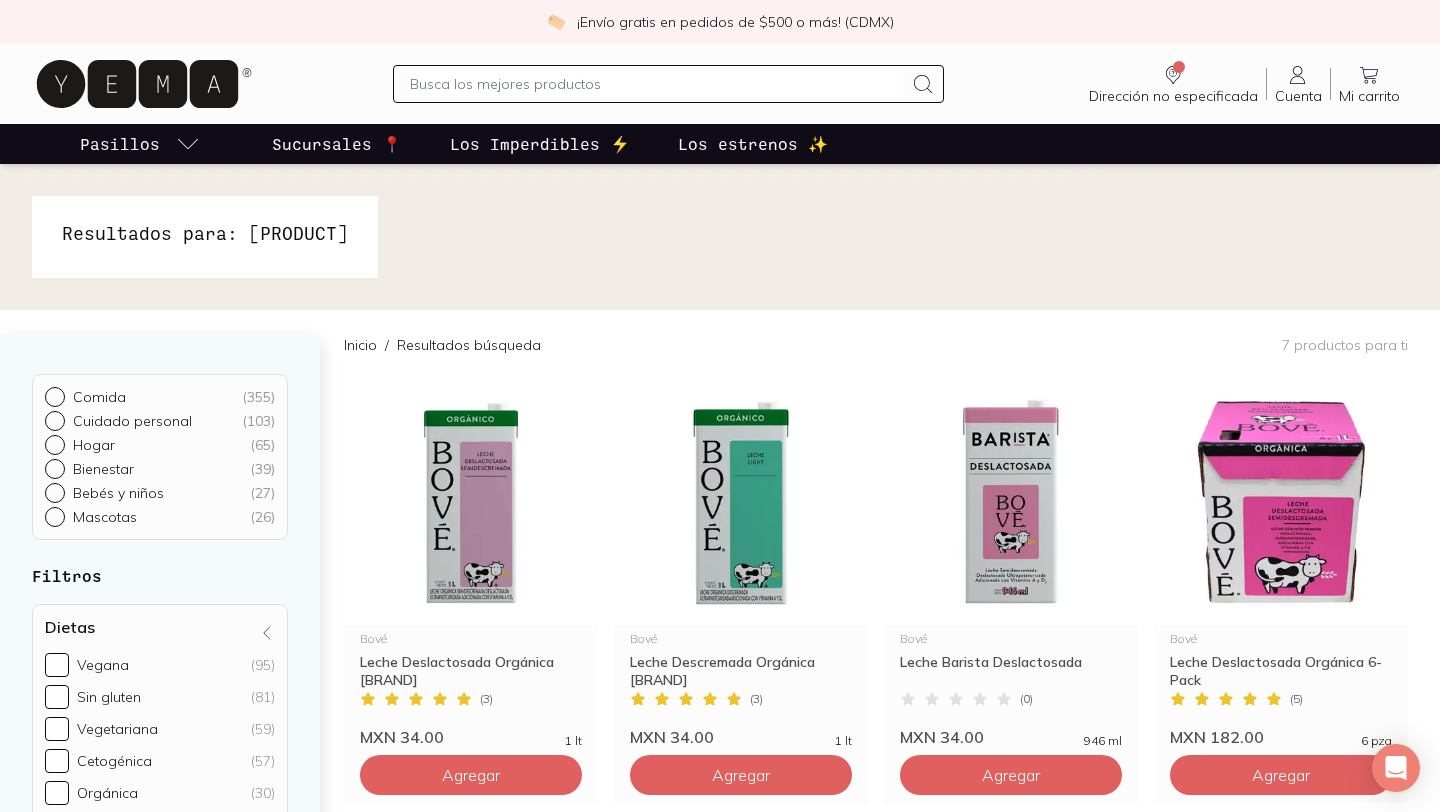 click on "Inicio / Resultados búsqueda 7   productos para ti" at bounding box center [876, 344] 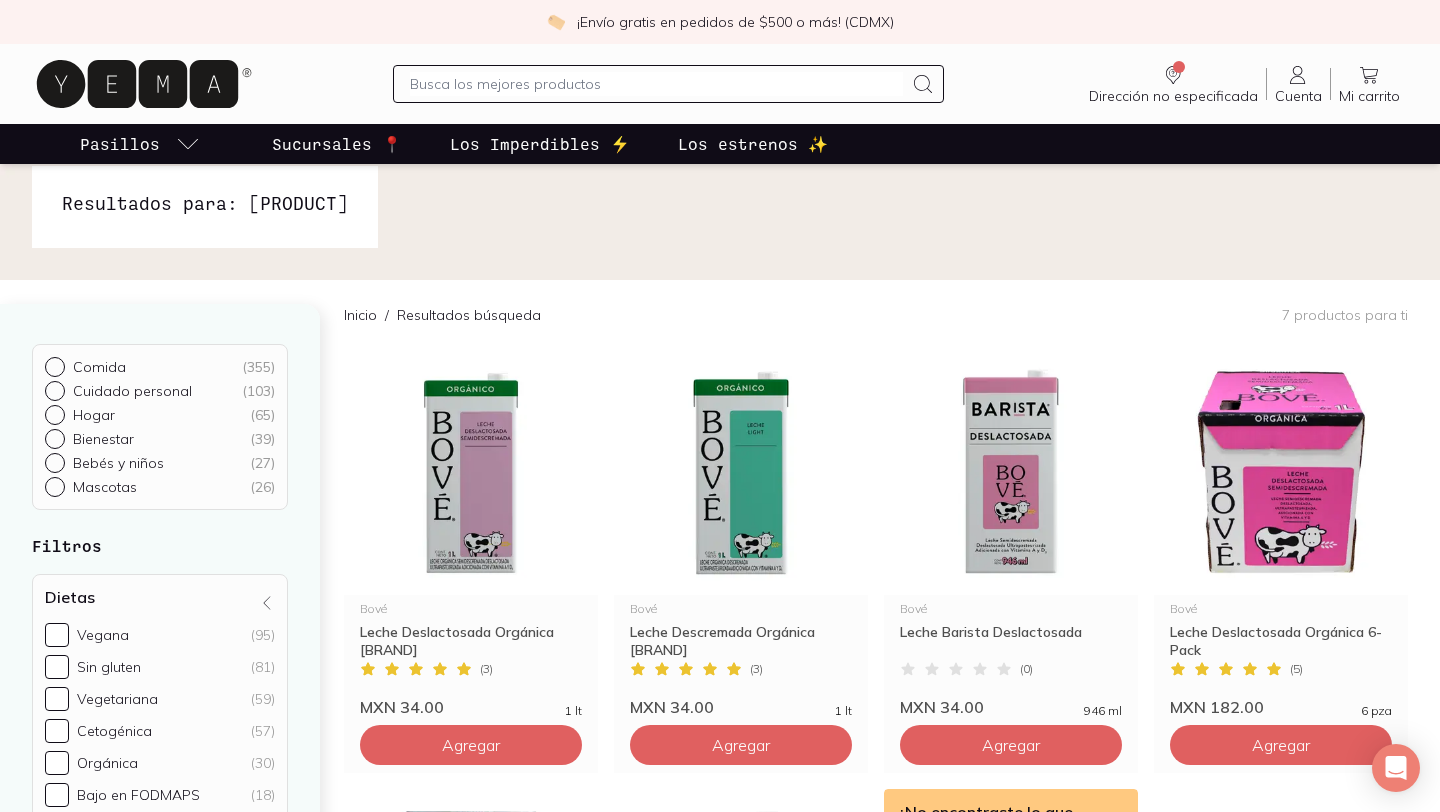 scroll, scrollTop: 0, scrollLeft: 0, axis: both 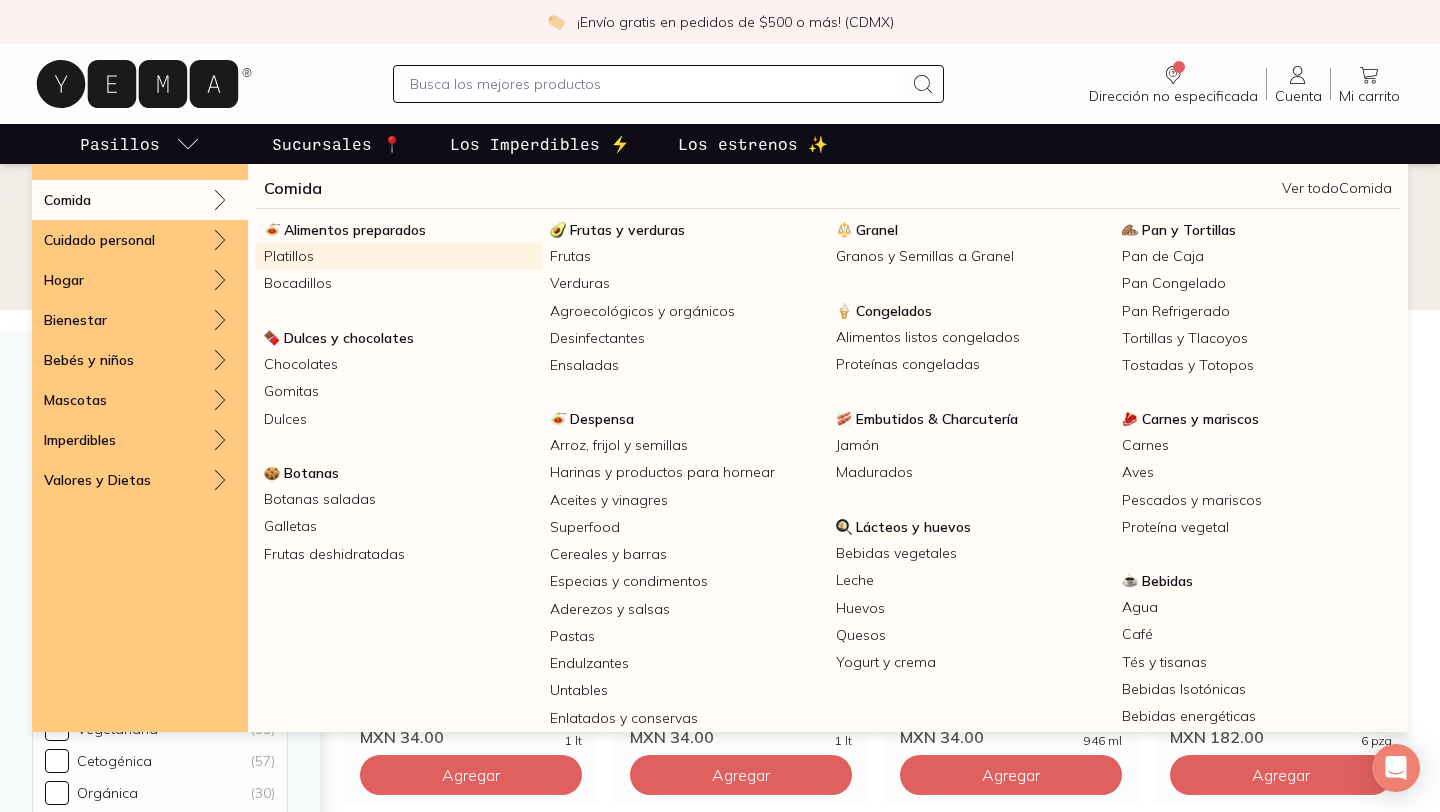 click on "Platillos" at bounding box center [399, 256] 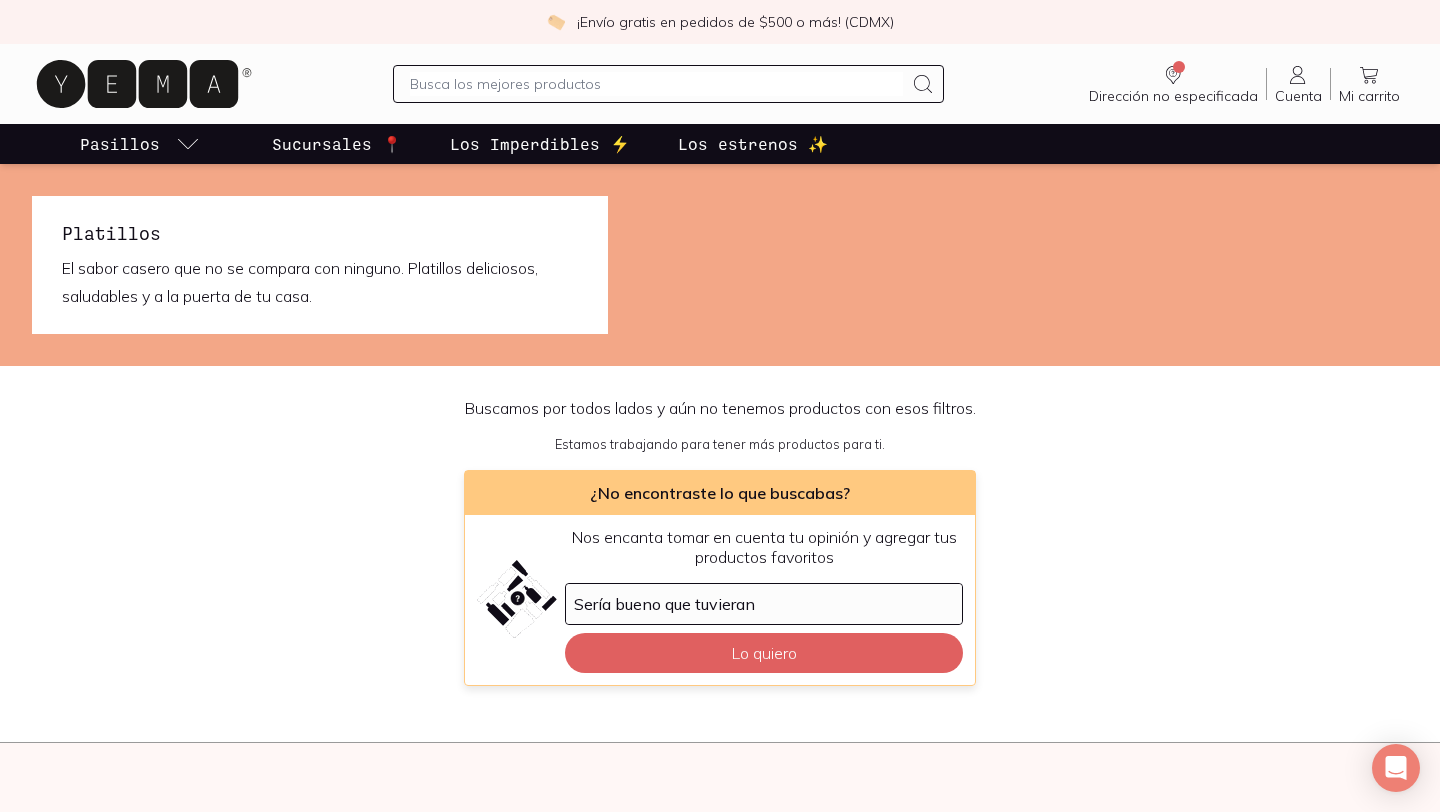 click on "Sucursales 📍" at bounding box center (337, 144) 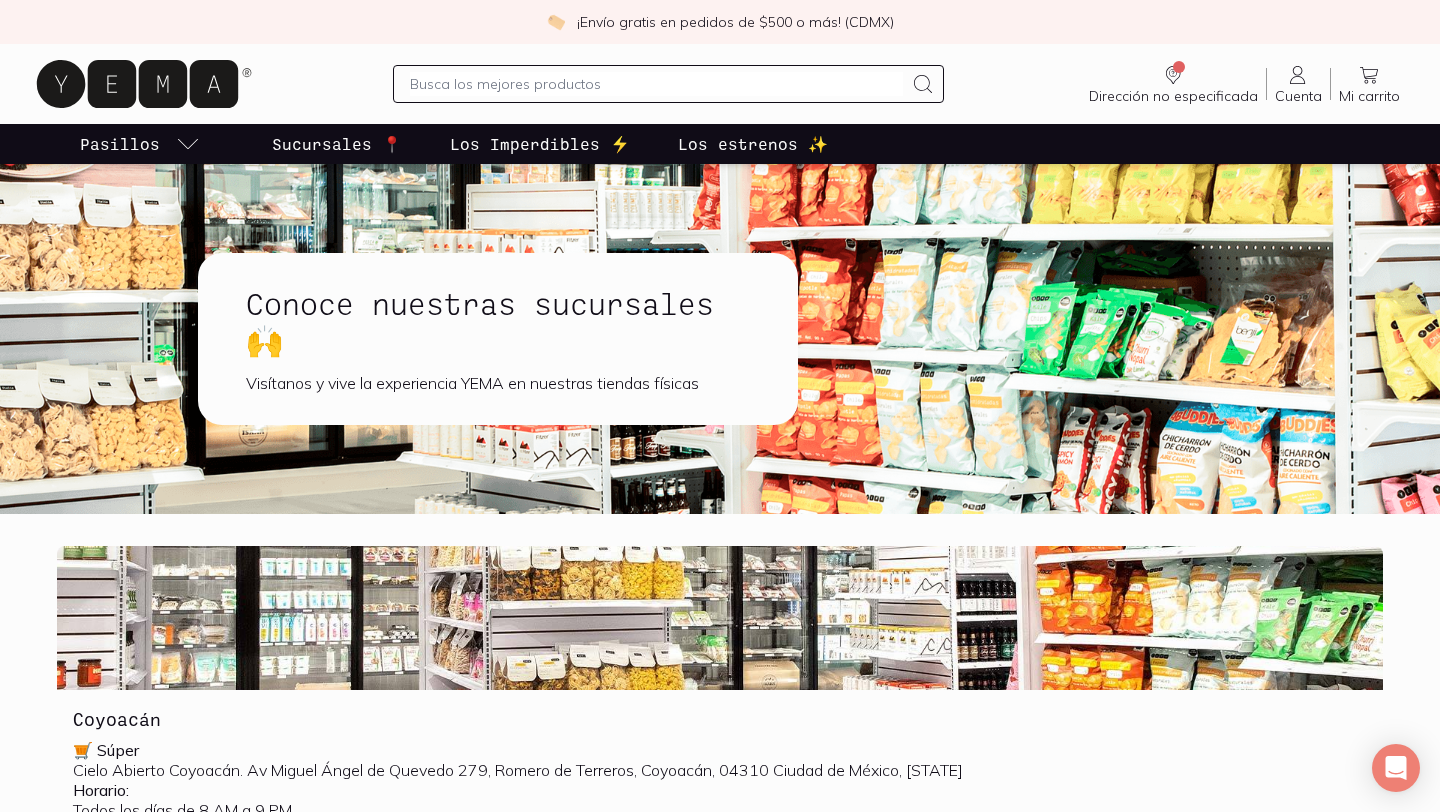click on "Coyoacán 🛒 Súper Cielo Abierto Coyoacán. Av Miguel Ángel de Quevedo 279, Romero de Terreros, Coyoacán, 04310 Ciudad de México, CDMX Horario: Todos los días de 8 AM a 9 PM Ver en Google Maps" at bounding box center (720, 735) 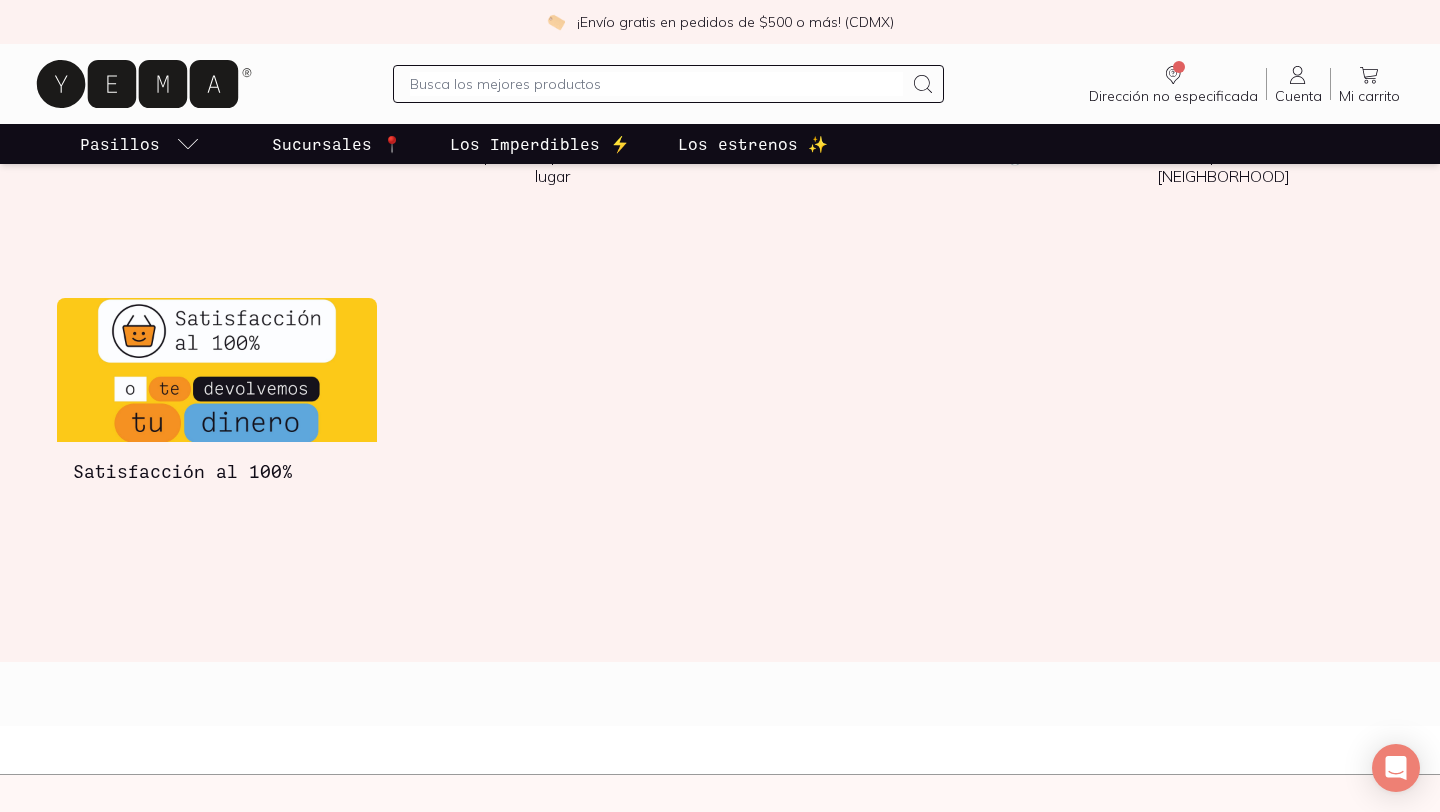 scroll, scrollTop: 2955, scrollLeft: 0, axis: vertical 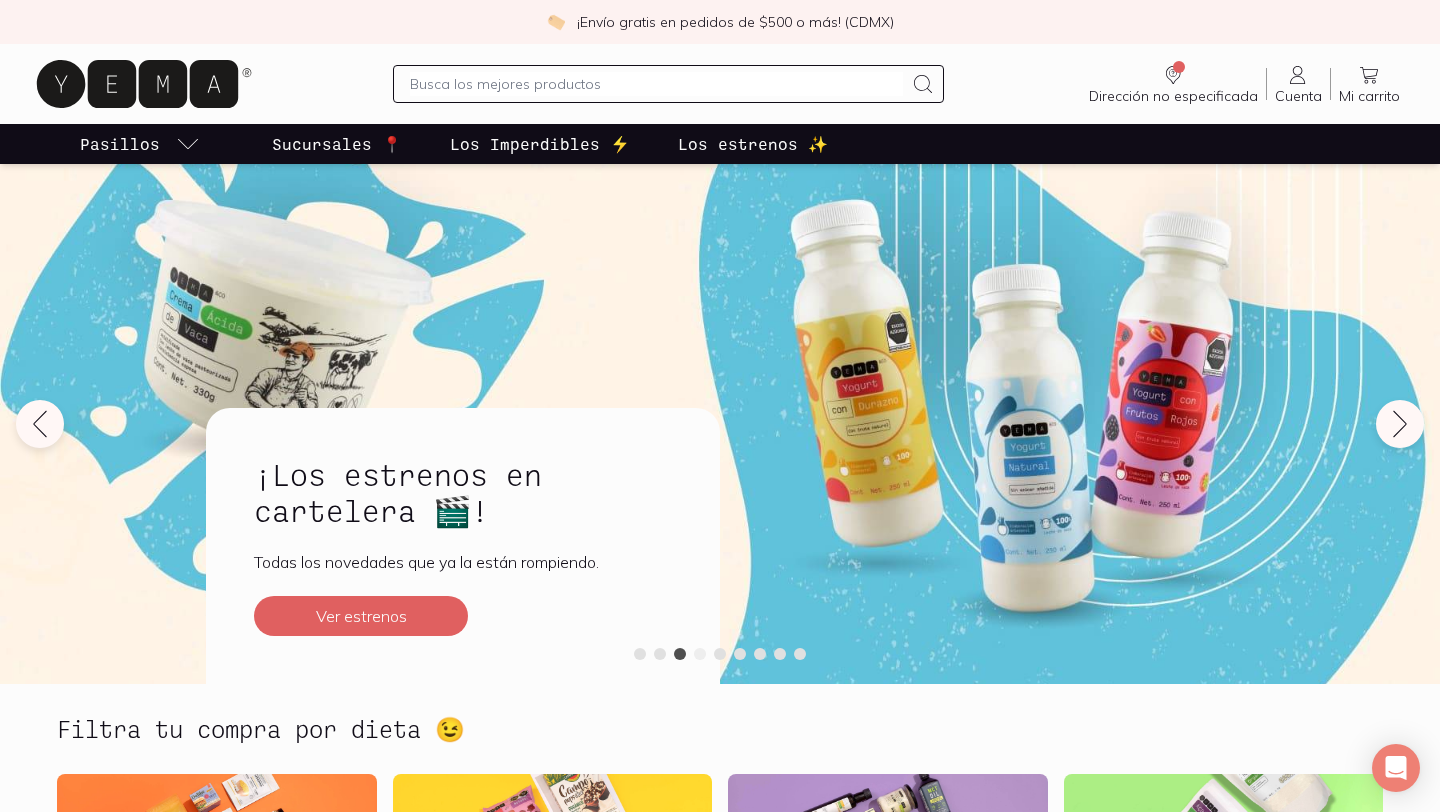 click at bounding box center (700, 654) 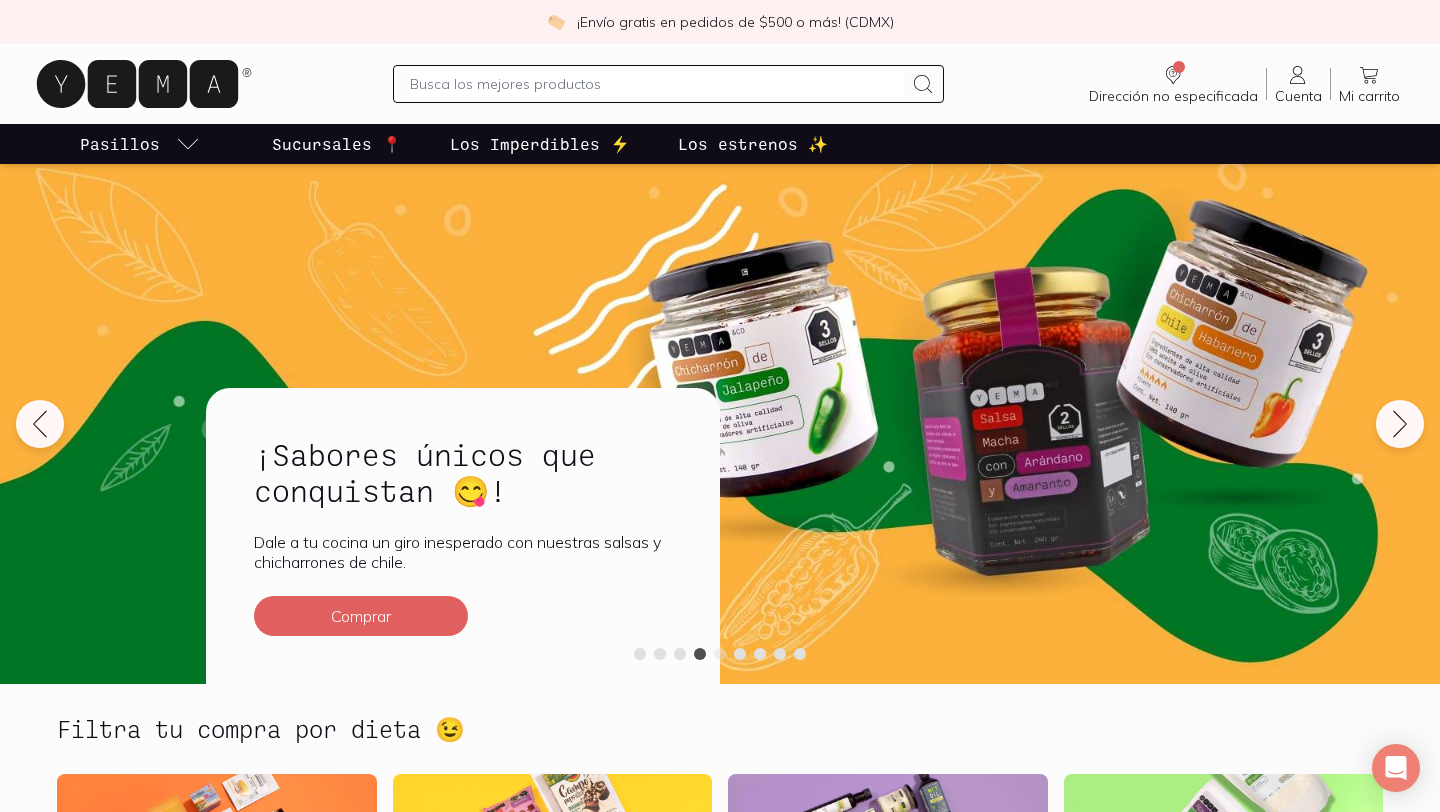 click at bounding box center (720, 654) 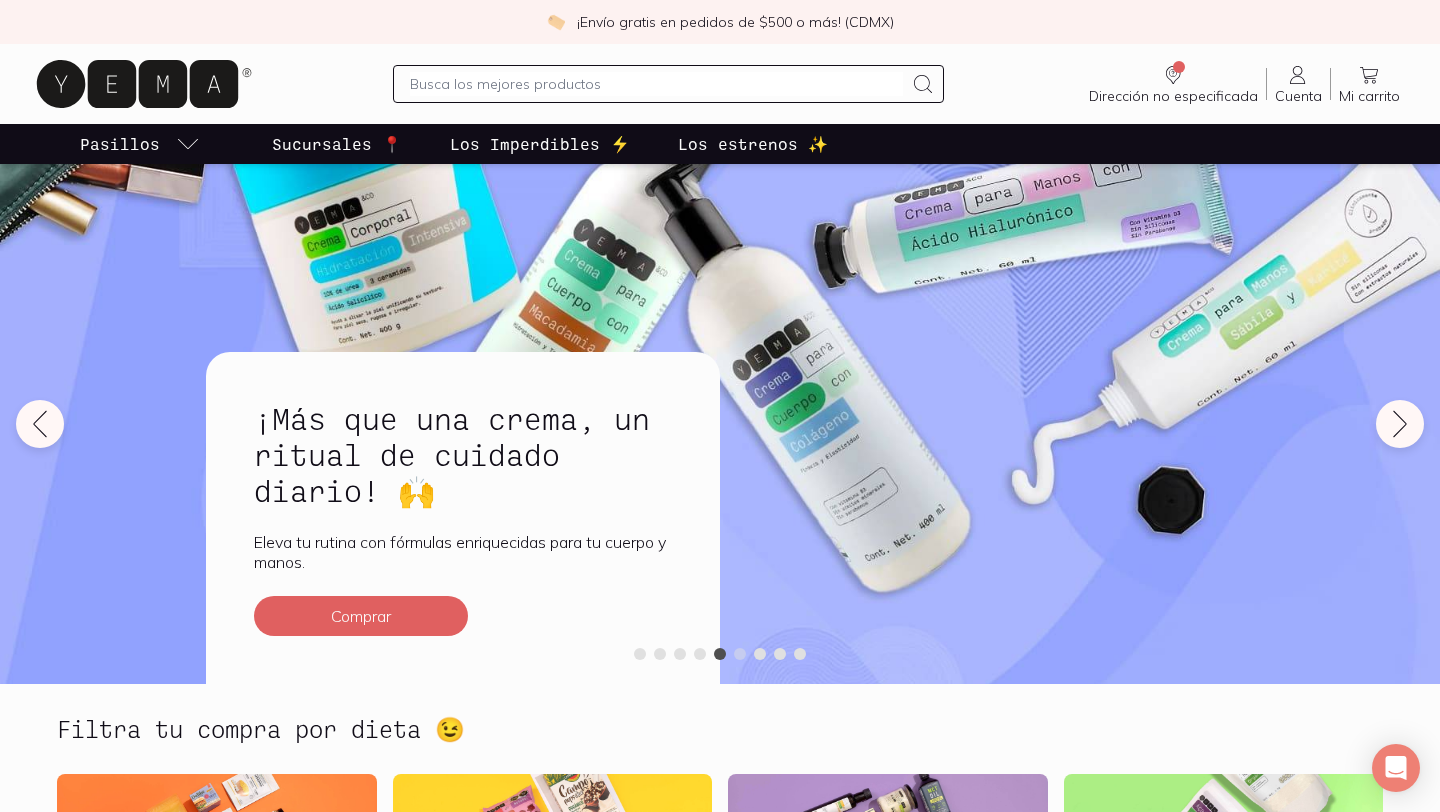 click at bounding box center [740, 654] 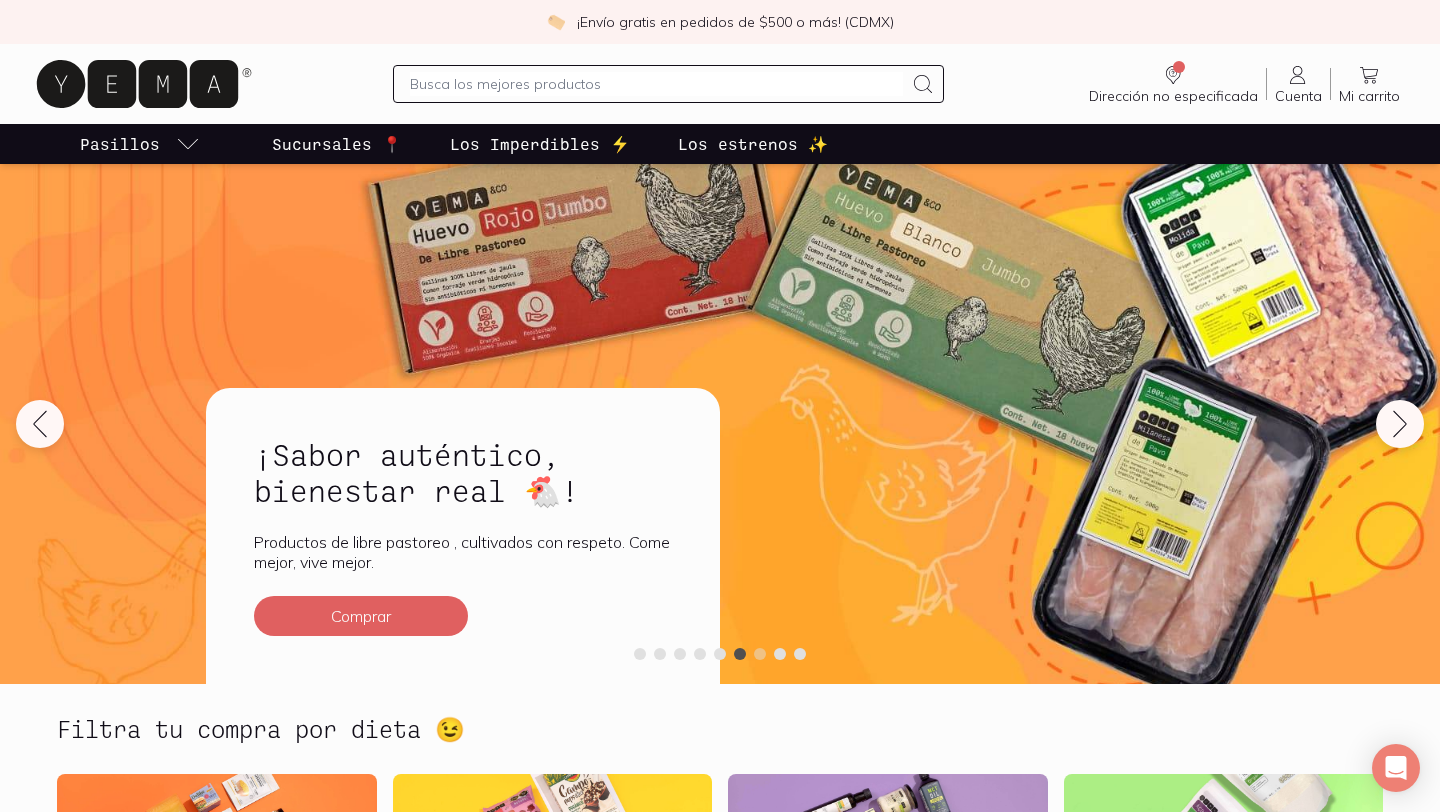 click at bounding box center (760, 654) 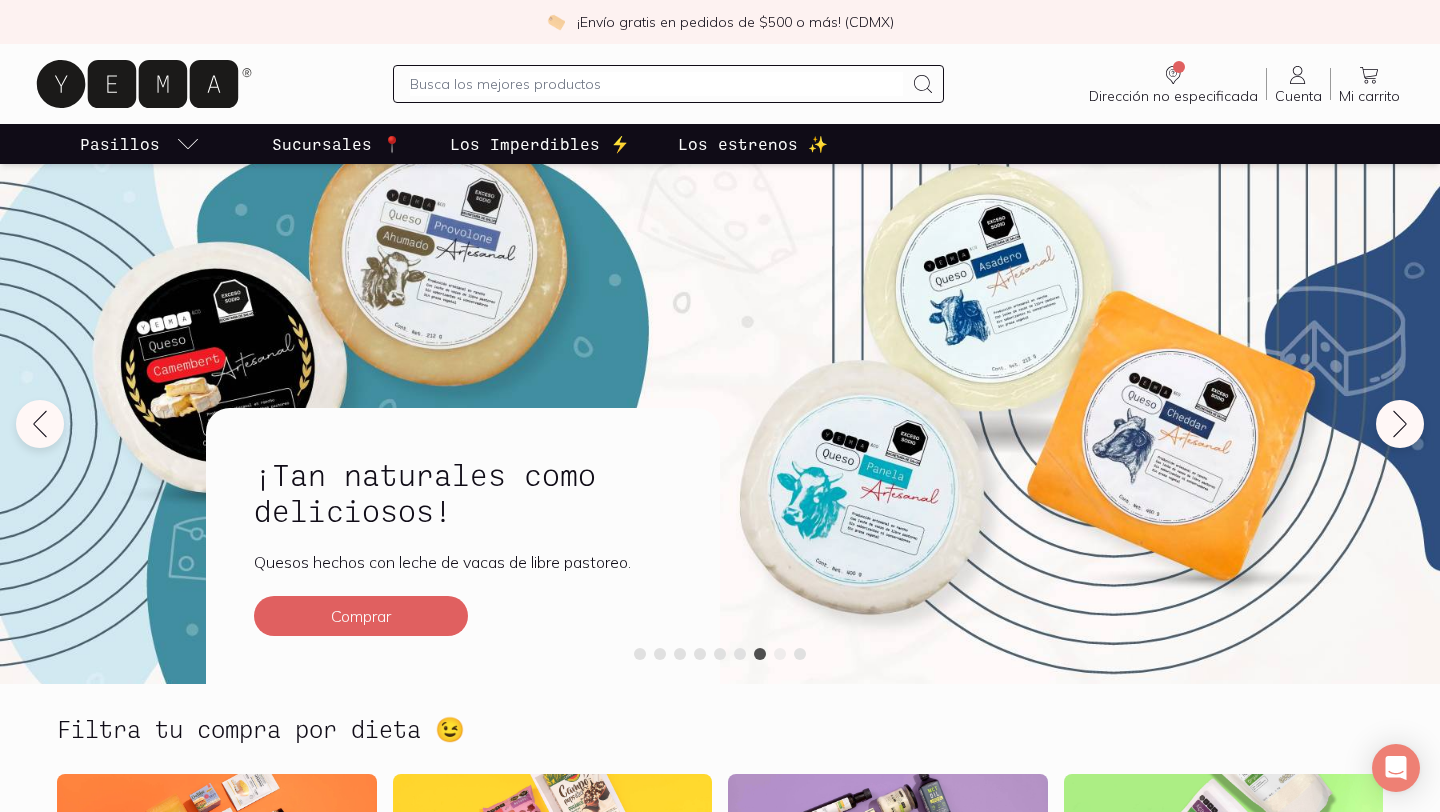 click at bounding box center [780, 654] 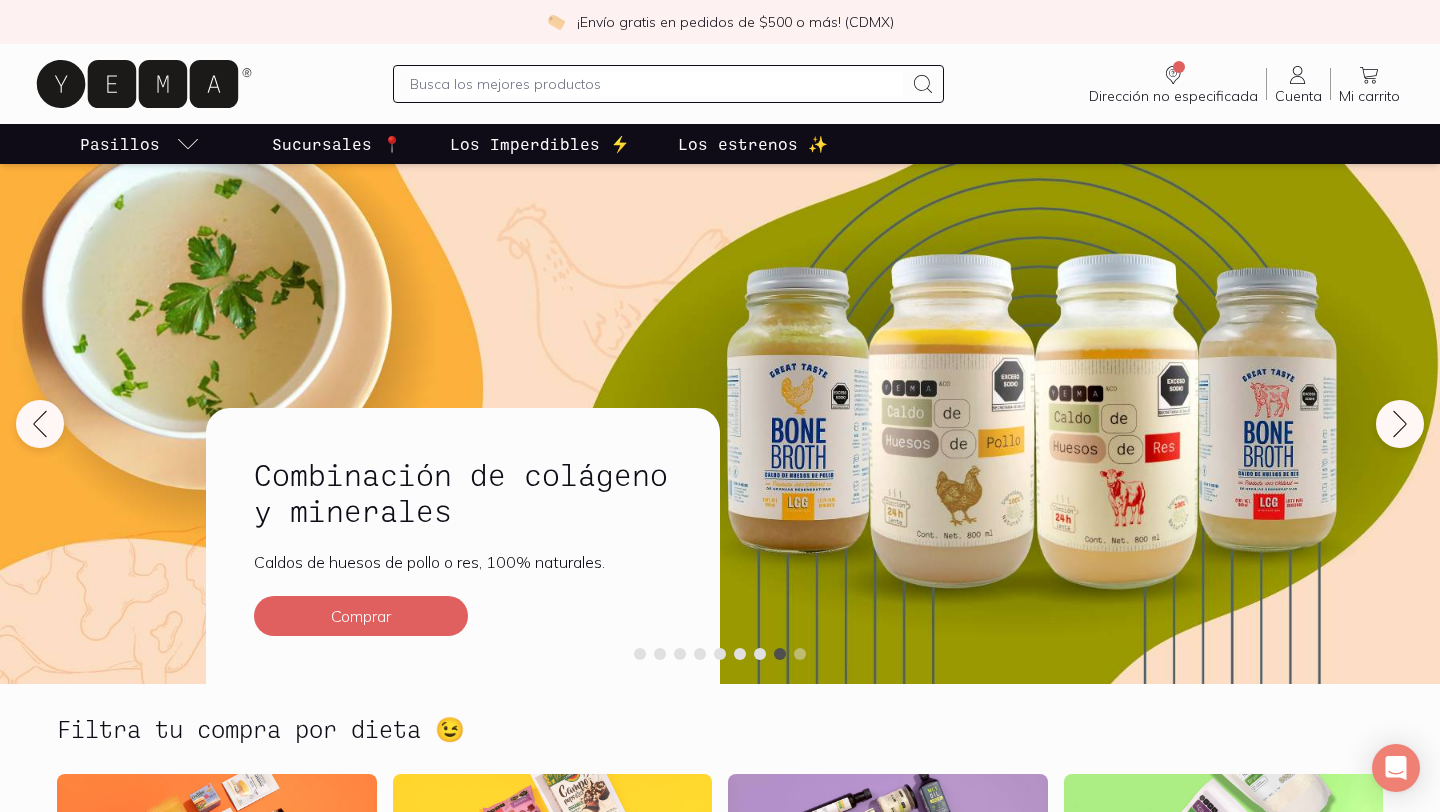click at bounding box center (800, 654) 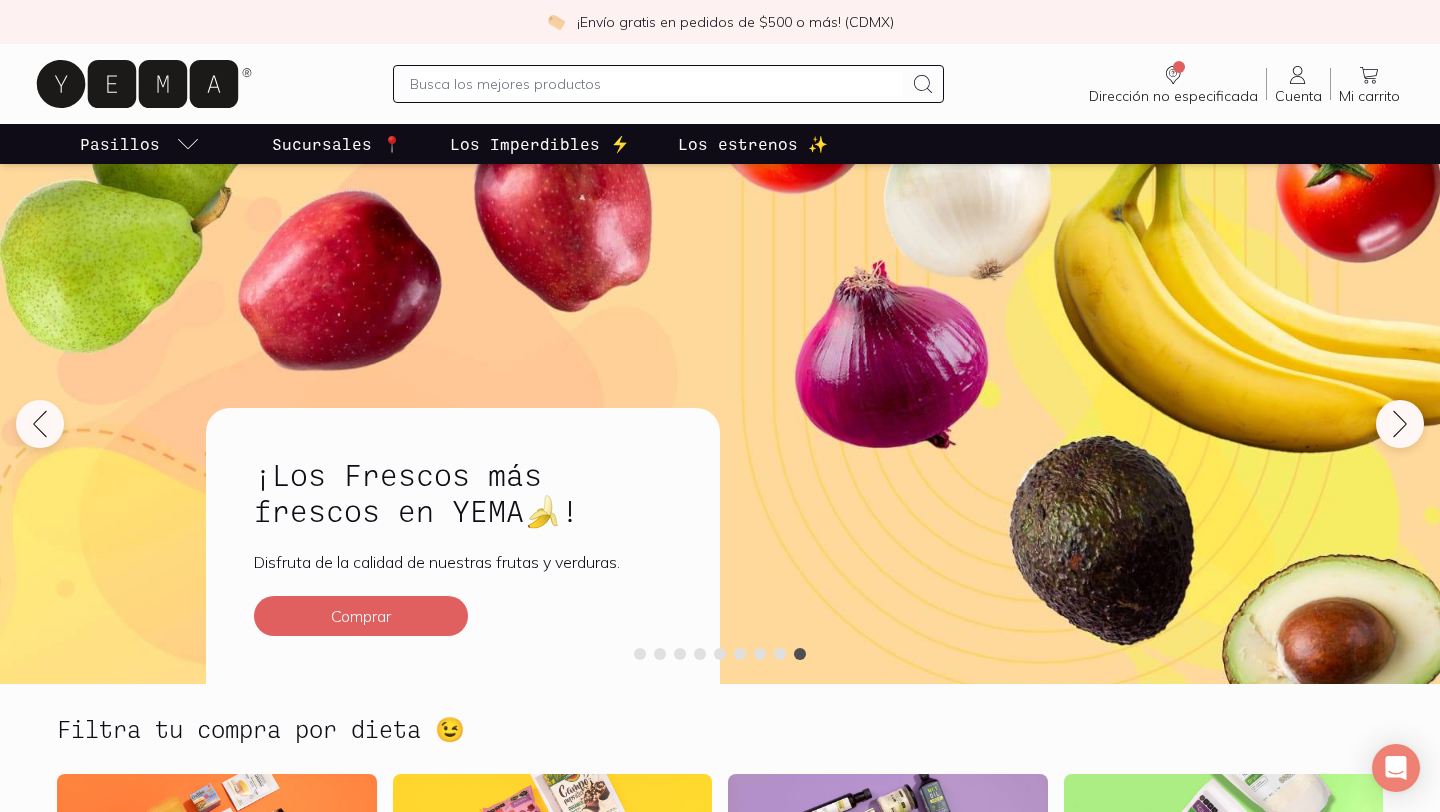 click at bounding box center (656, 84) 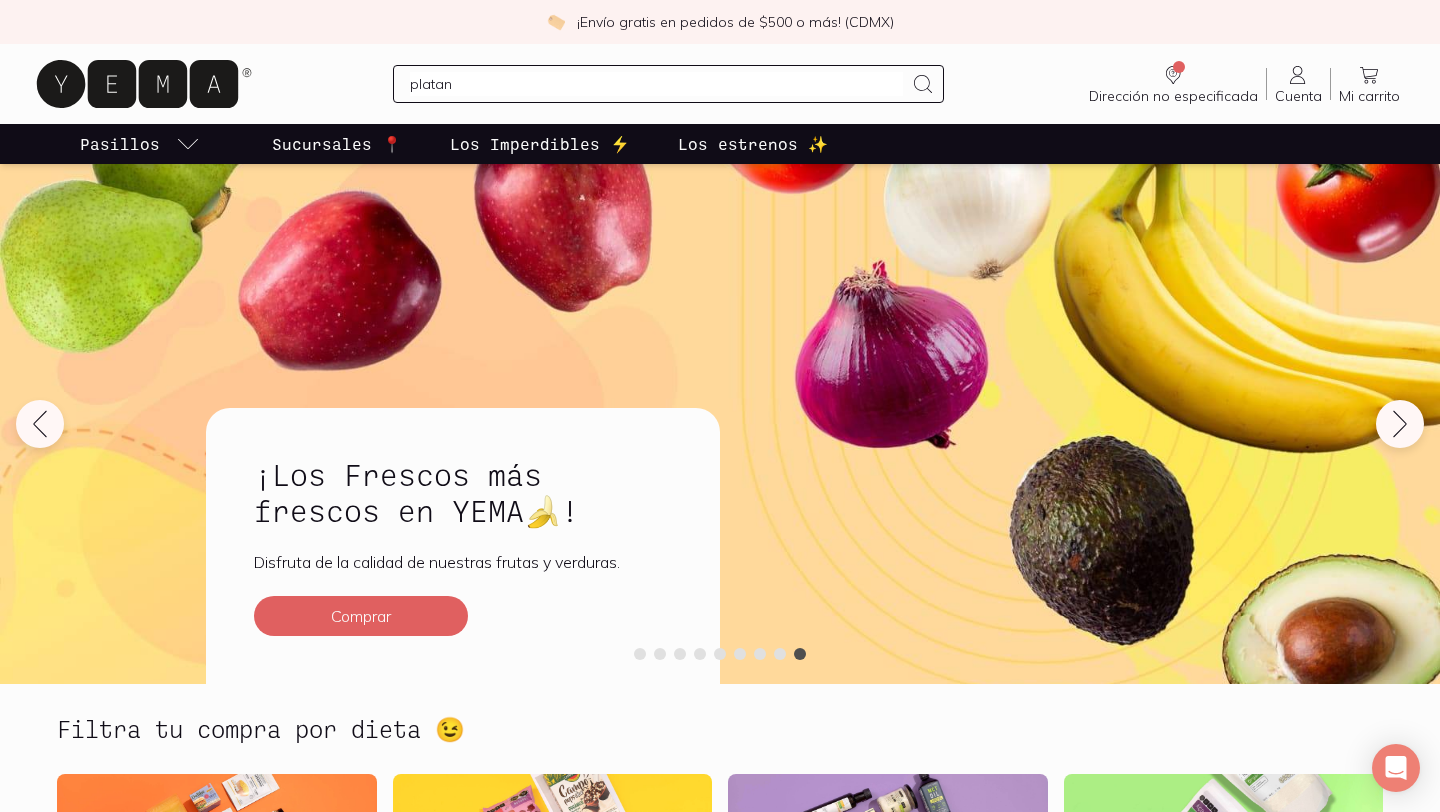 type on "platano" 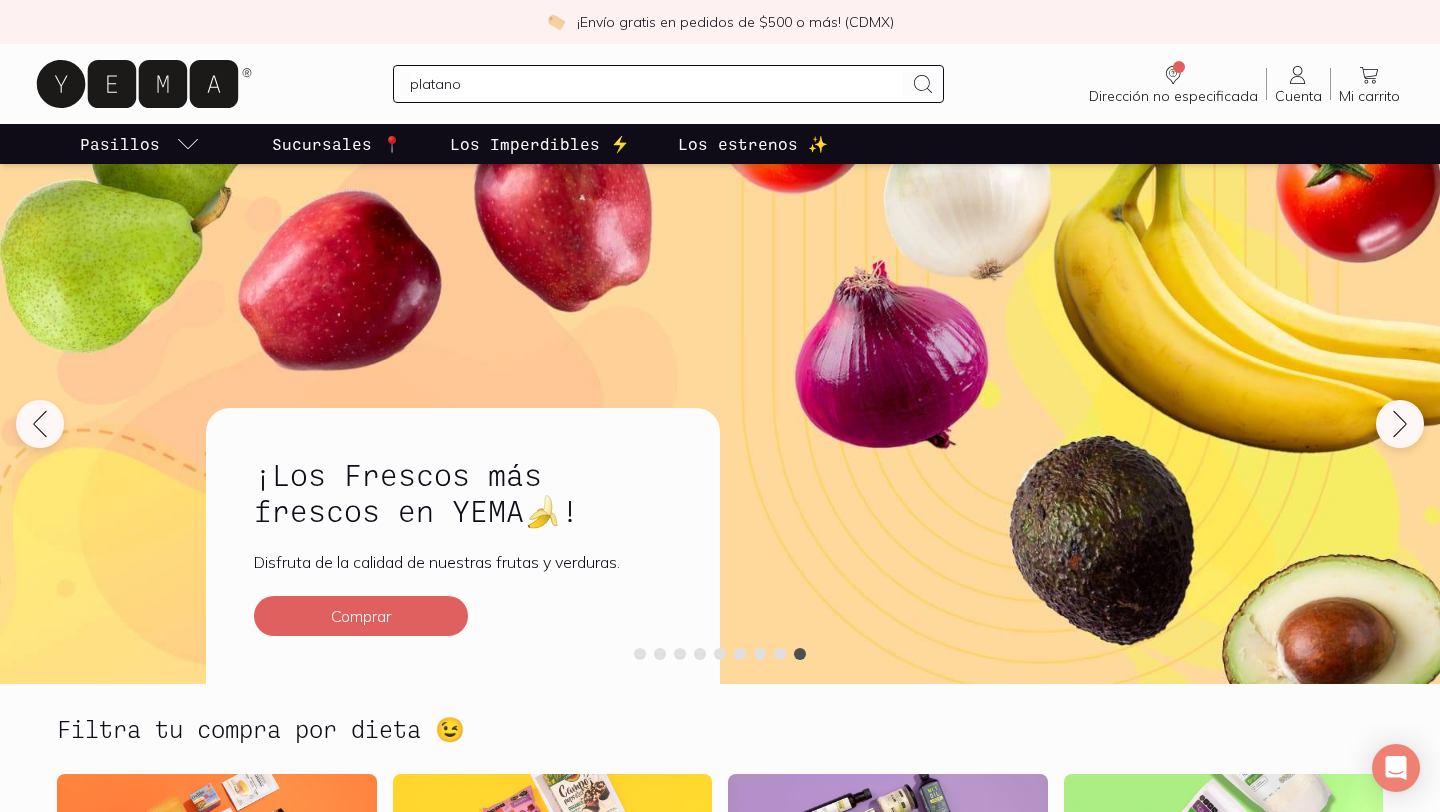 type 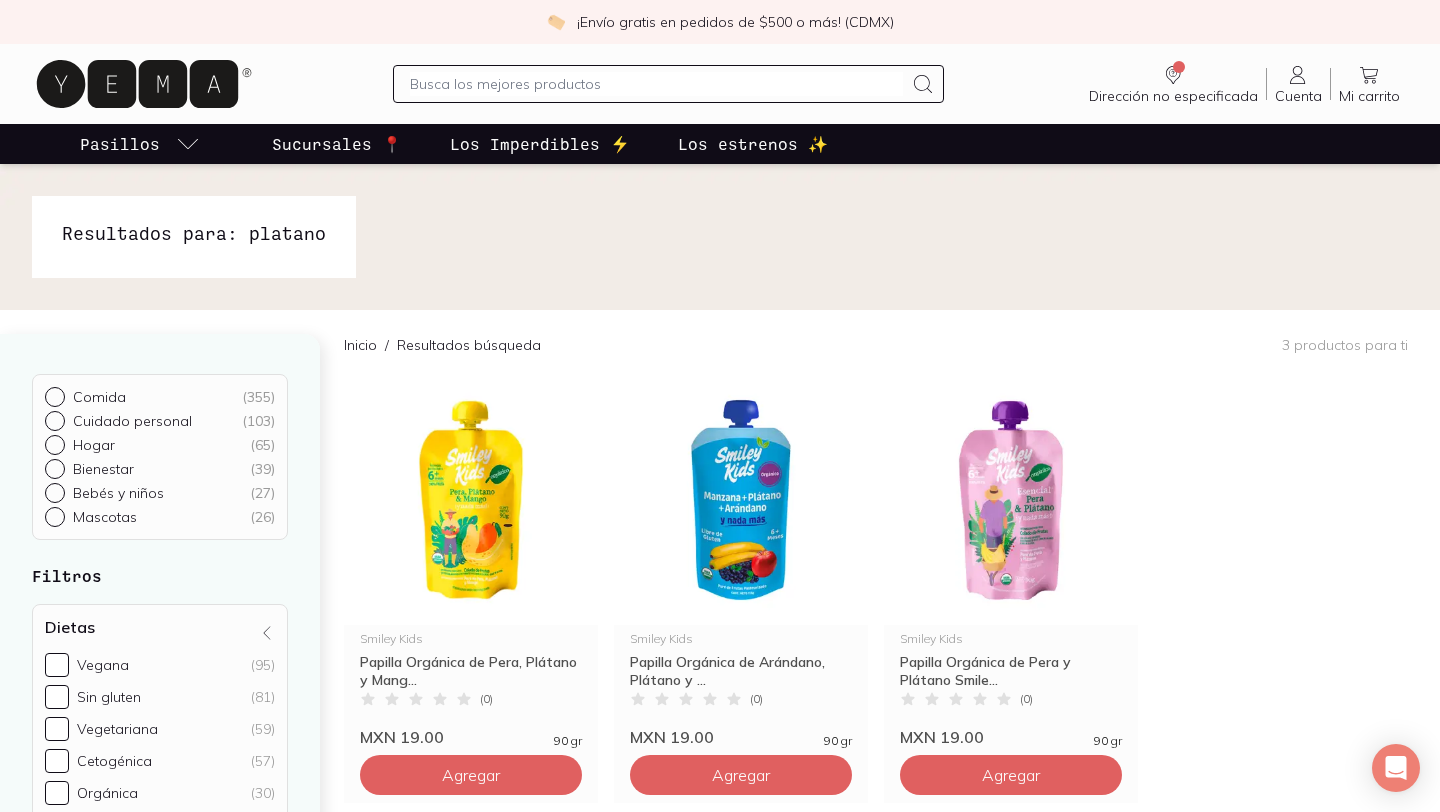 click on "Inicio / Resultados búsqueda 3   productos para ti" at bounding box center [876, 344] 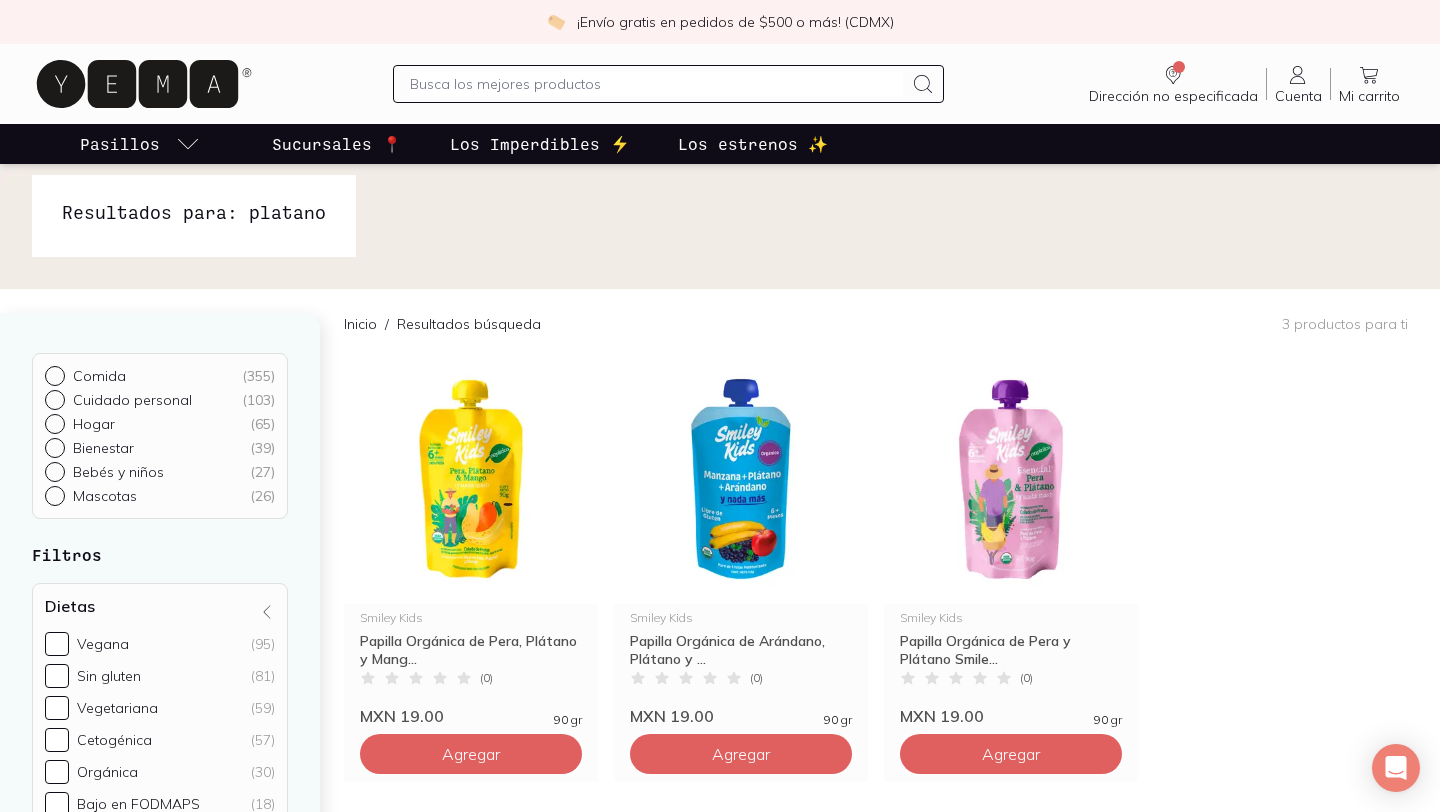 scroll, scrollTop: 0, scrollLeft: 0, axis: both 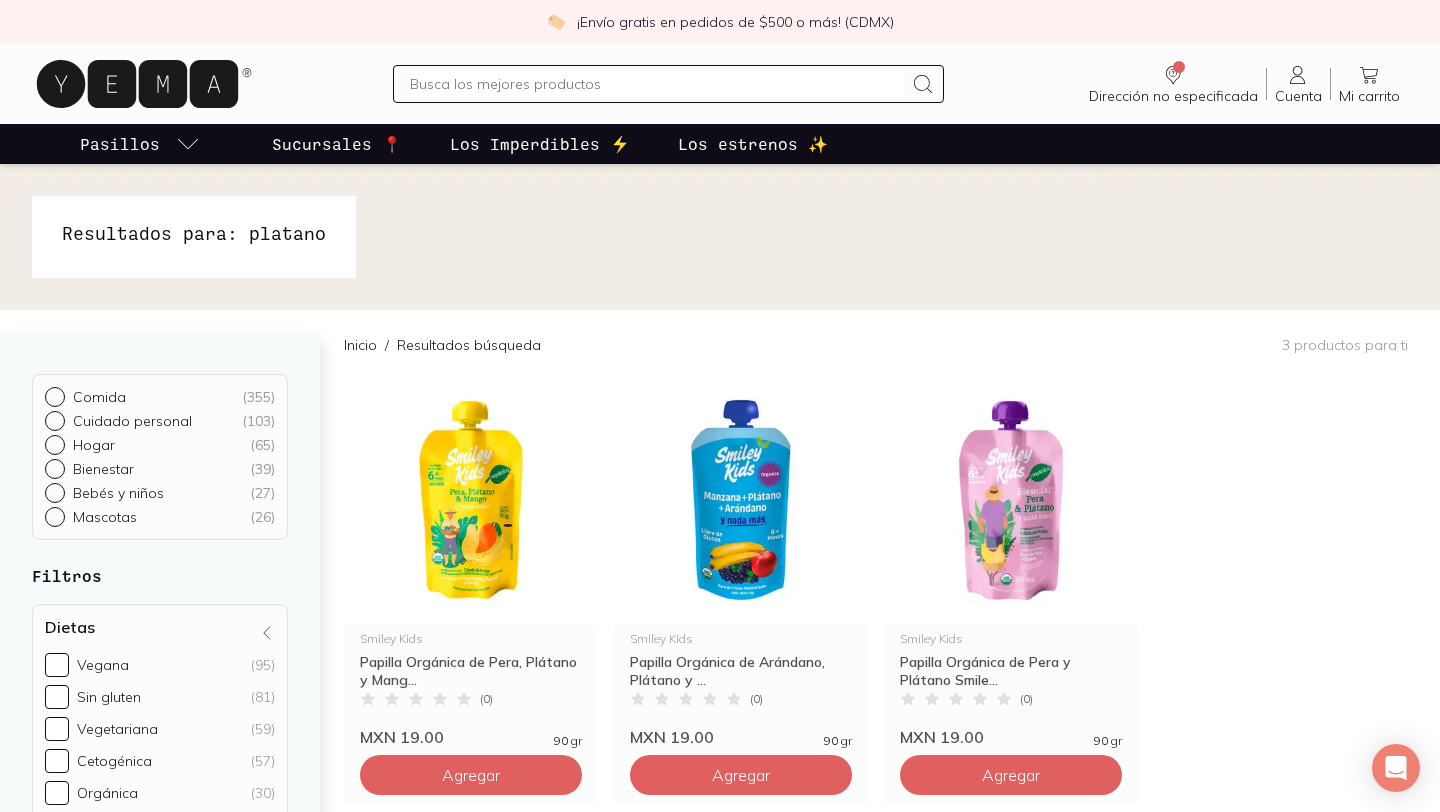 click at bounding box center (656, 84) 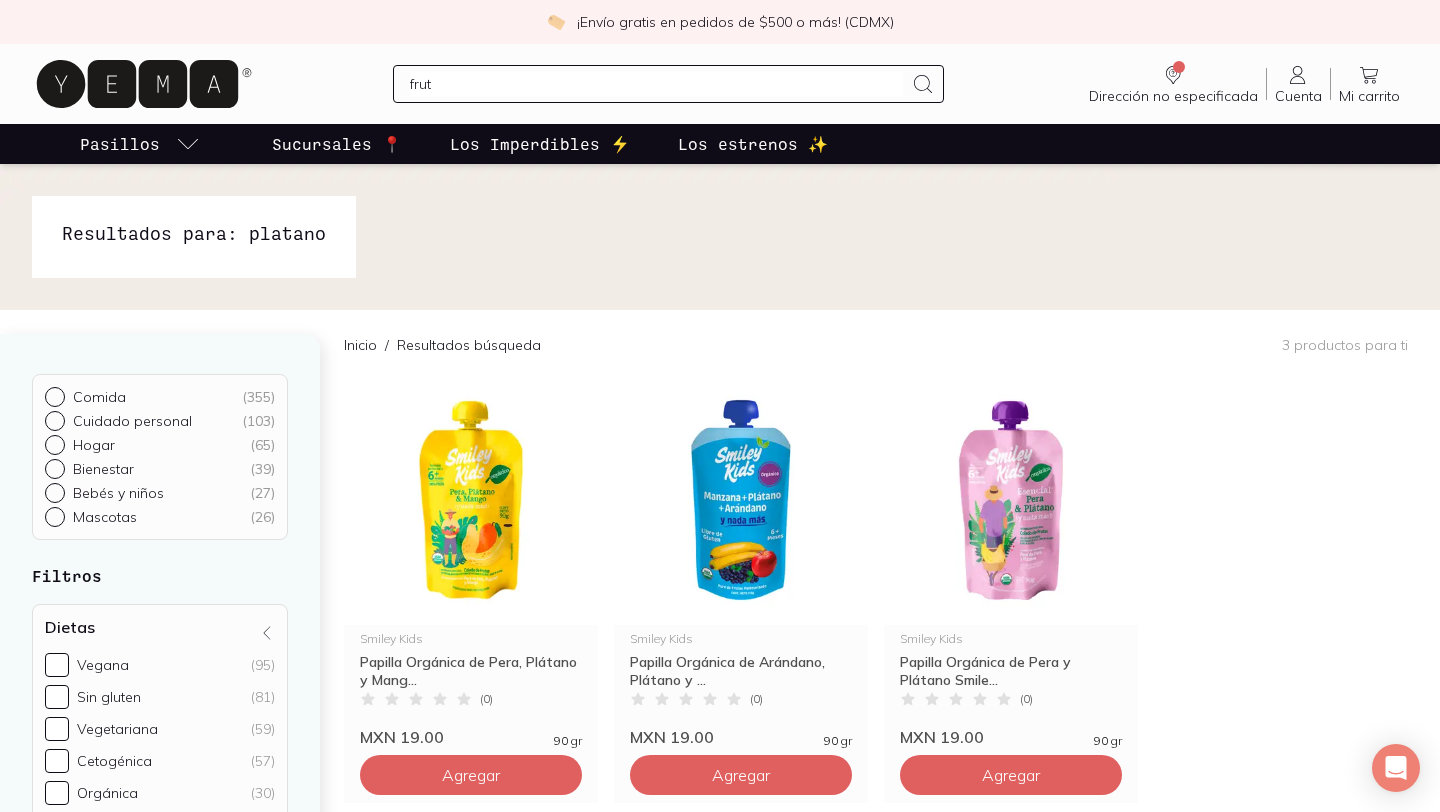 type on "fruta" 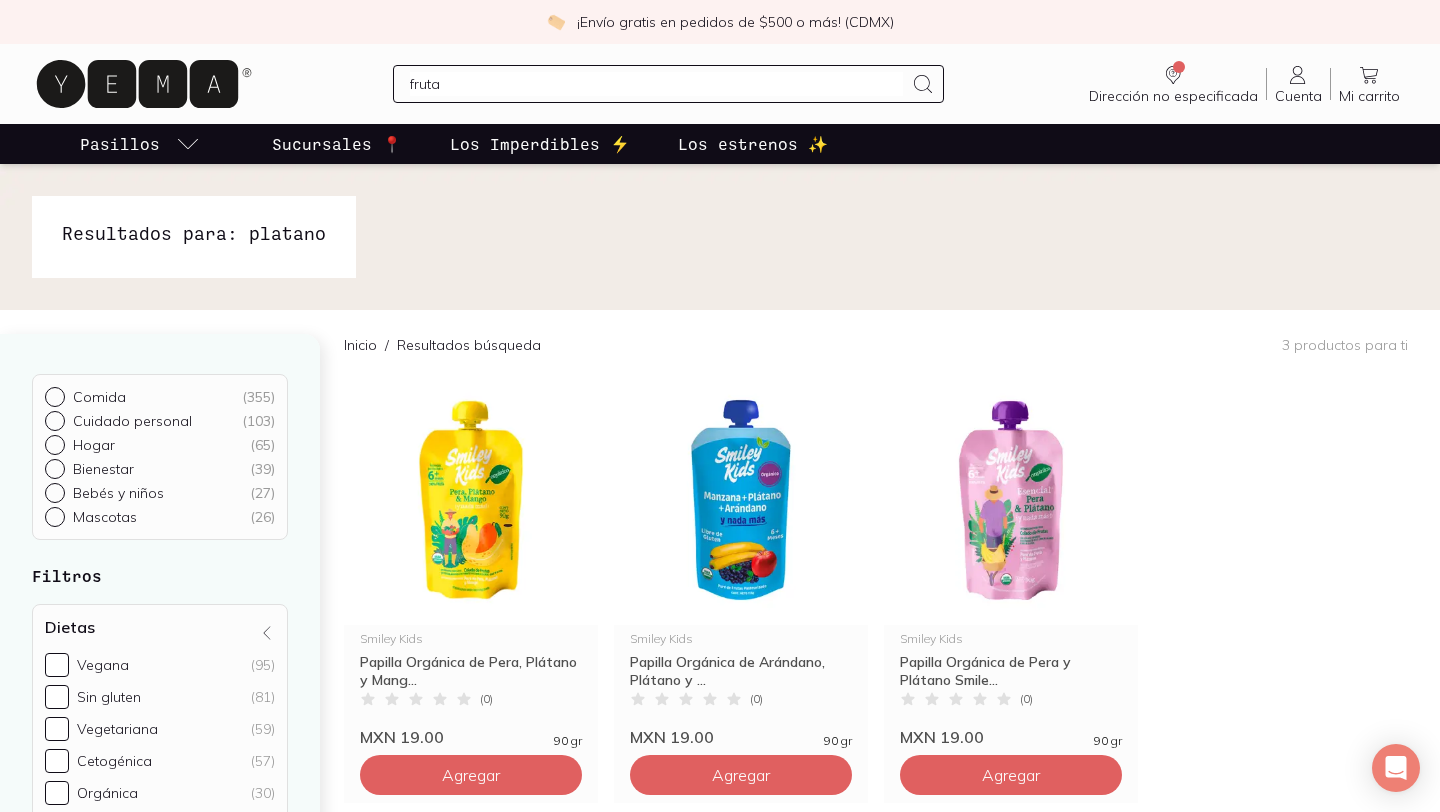 type 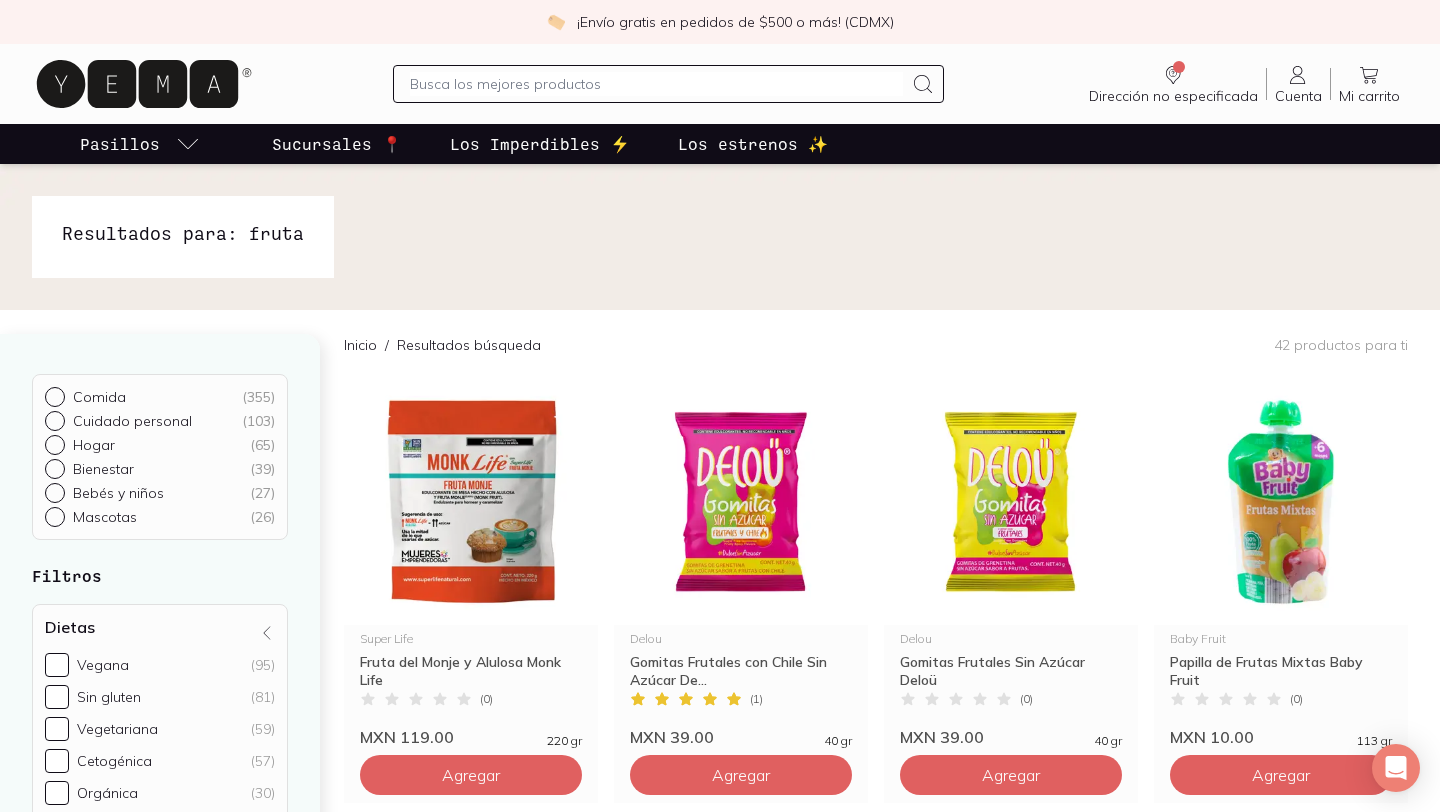click on "Inicio / Resultados búsqueda 42   productos para ti" at bounding box center (876, 344) 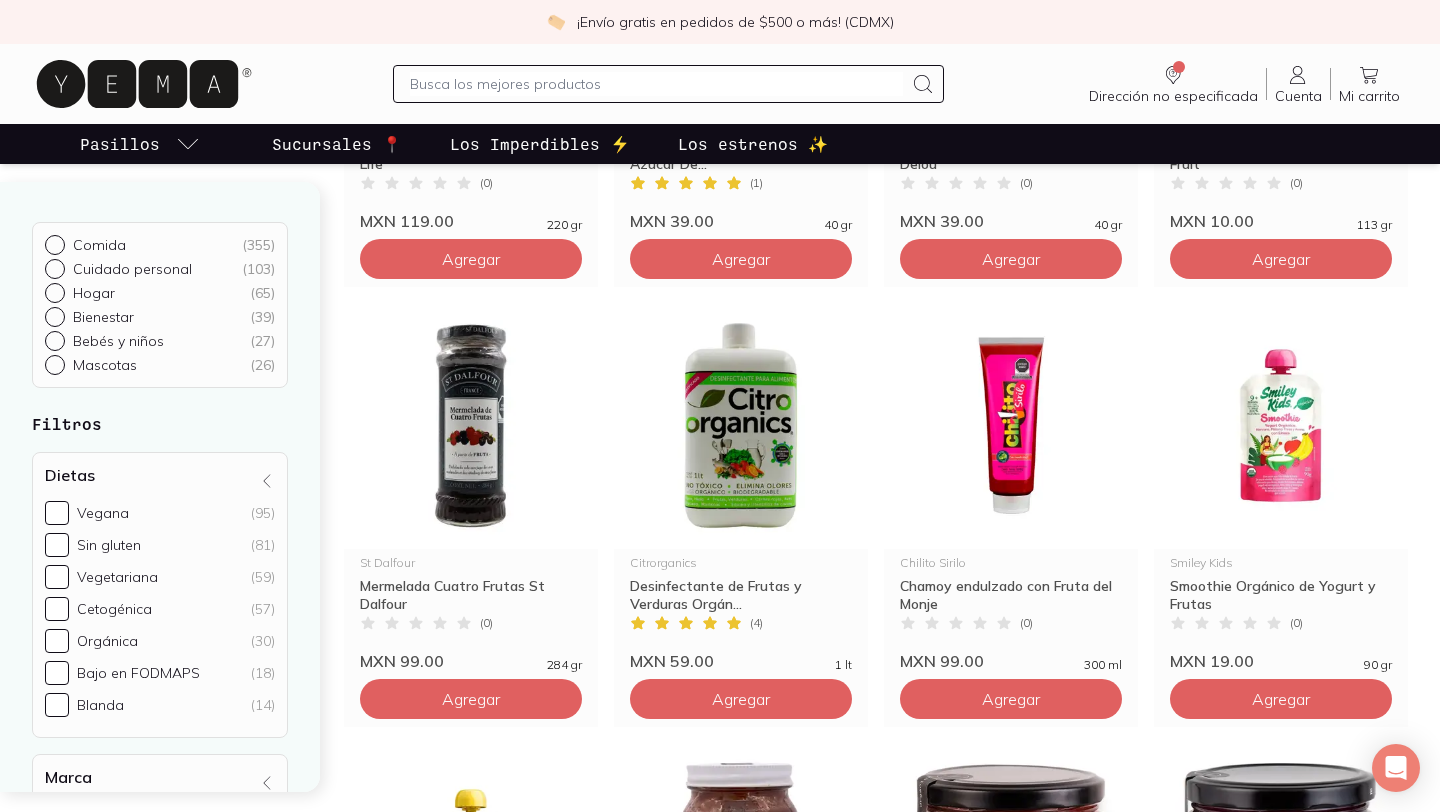 scroll, scrollTop: 520, scrollLeft: 0, axis: vertical 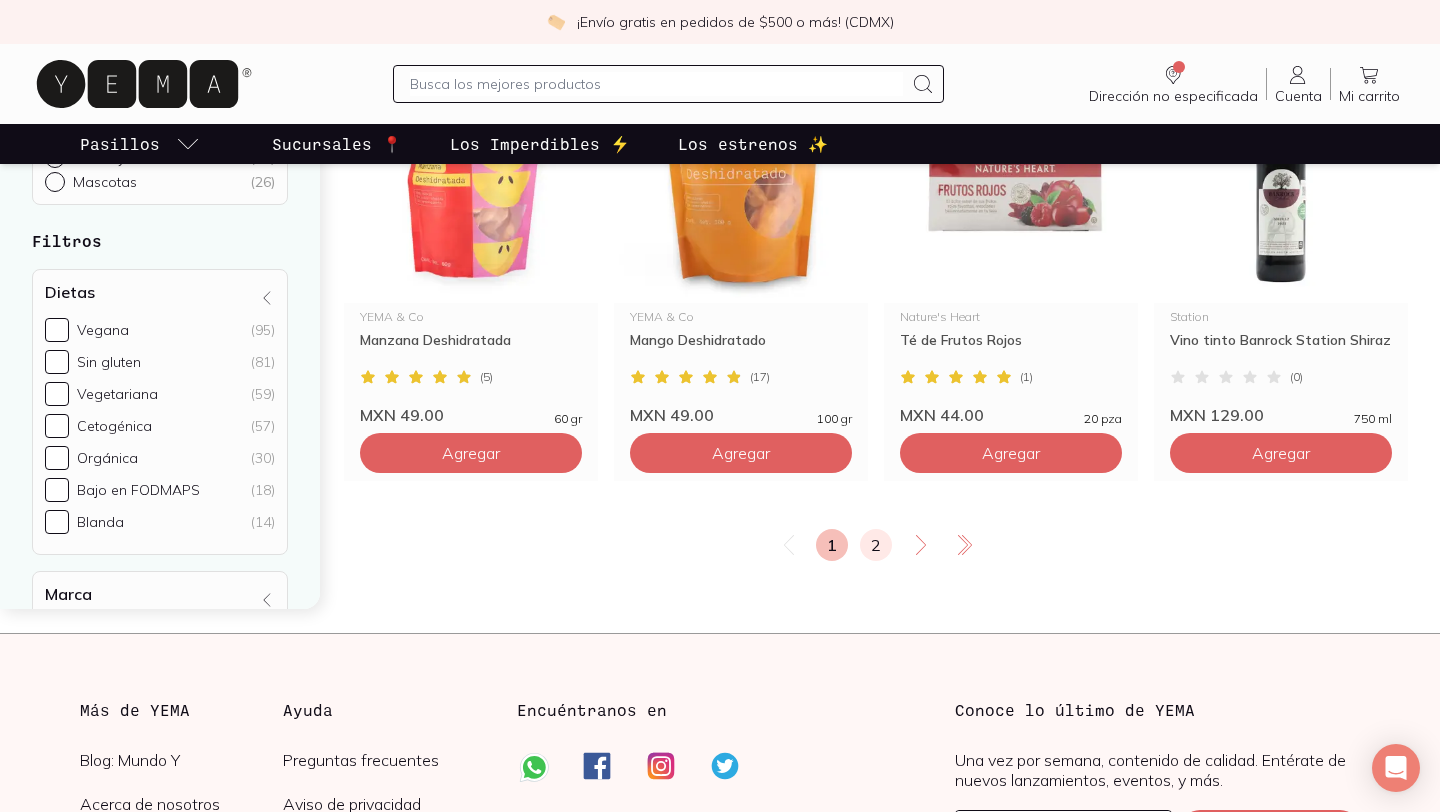 click on "2" at bounding box center (876, 545) 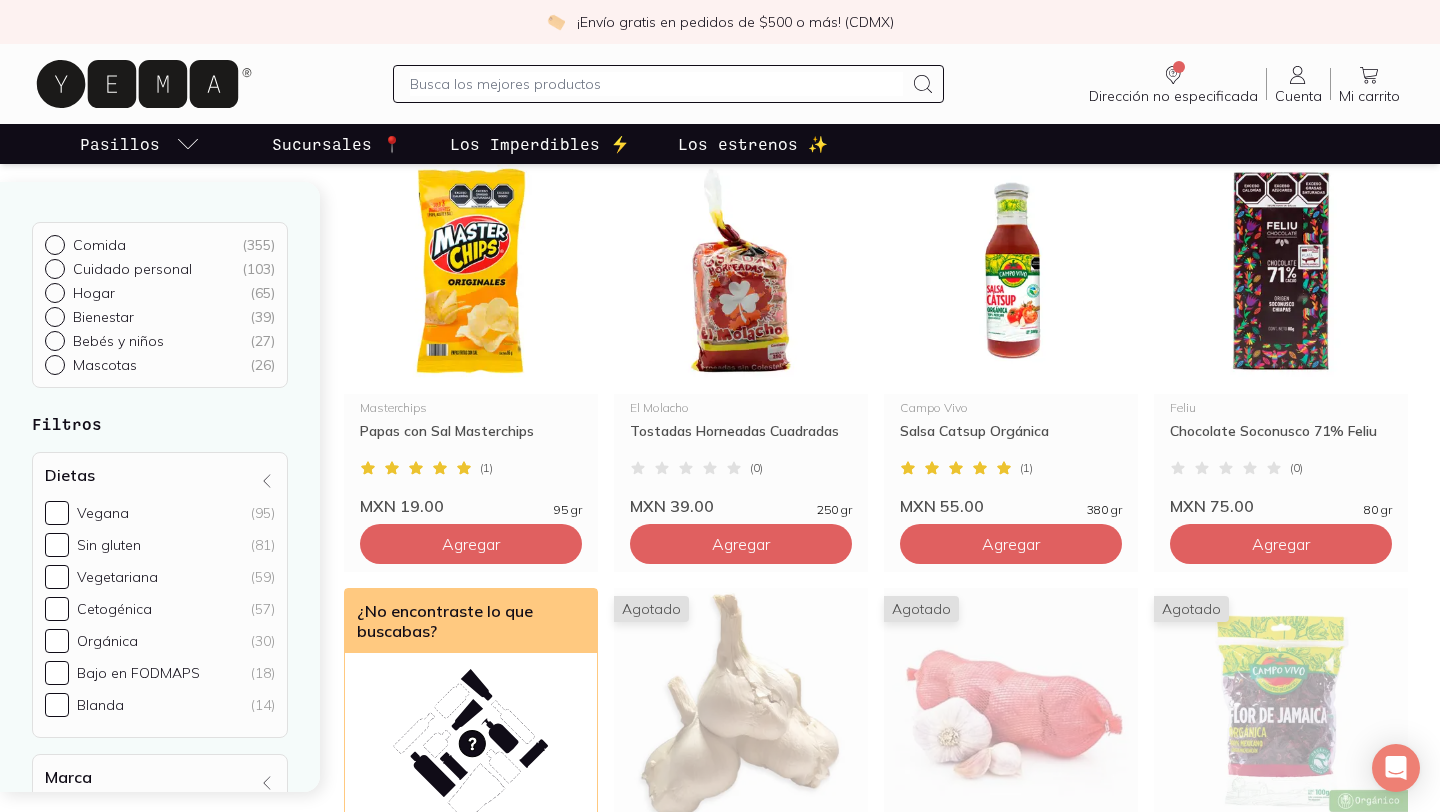 scroll, scrollTop: 240, scrollLeft: 0, axis: vertical 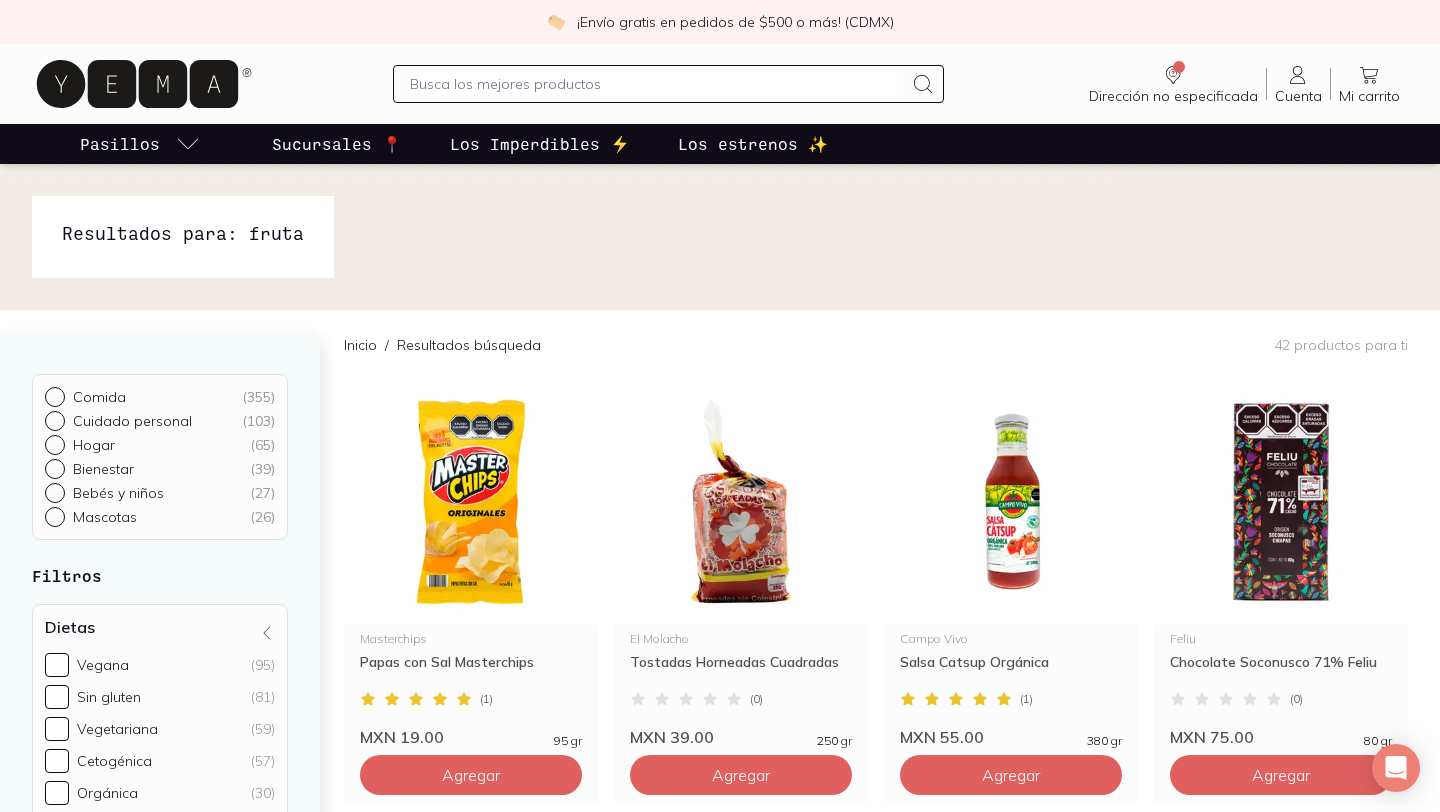 click on "Comida ( 355 )" at bounding box center [53, 395] 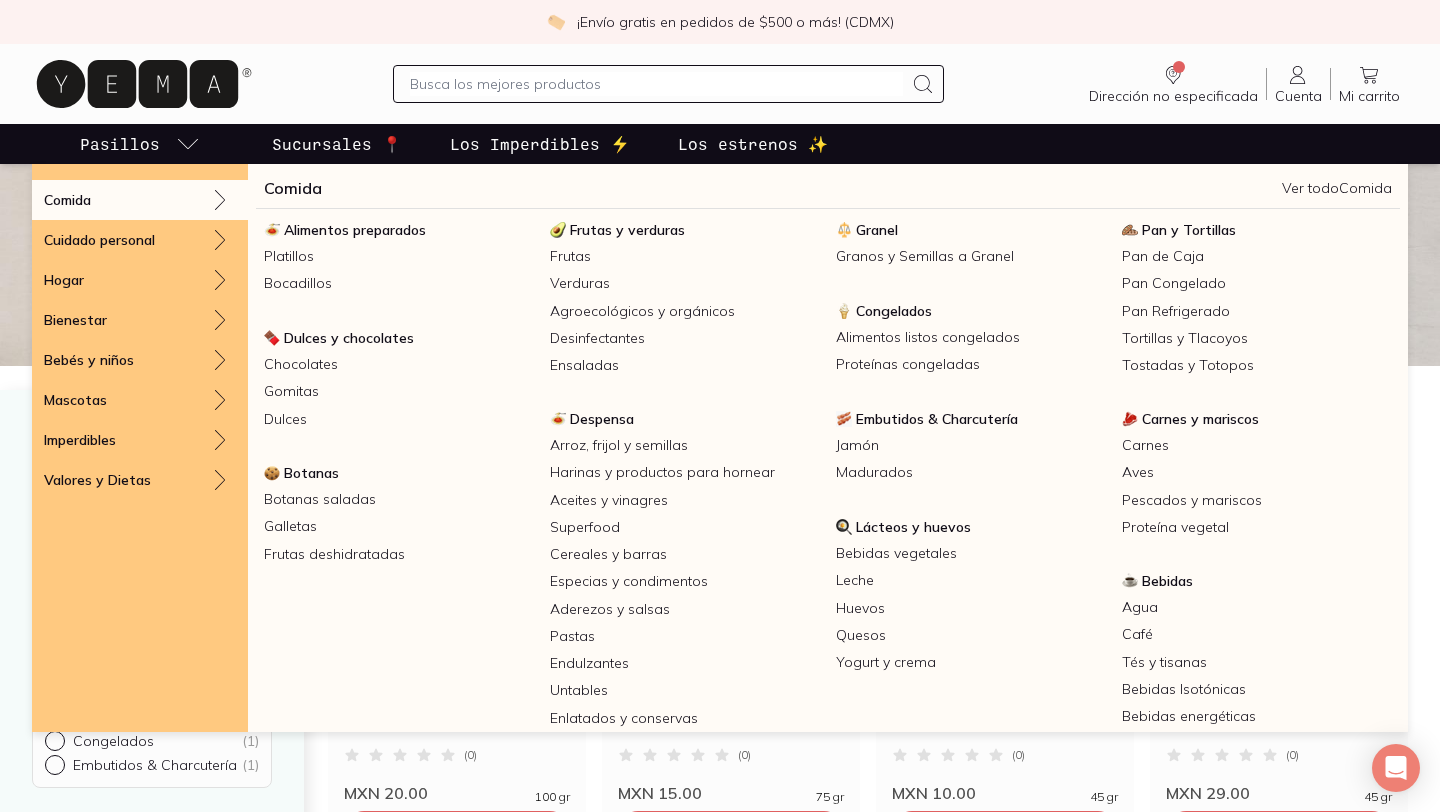 click 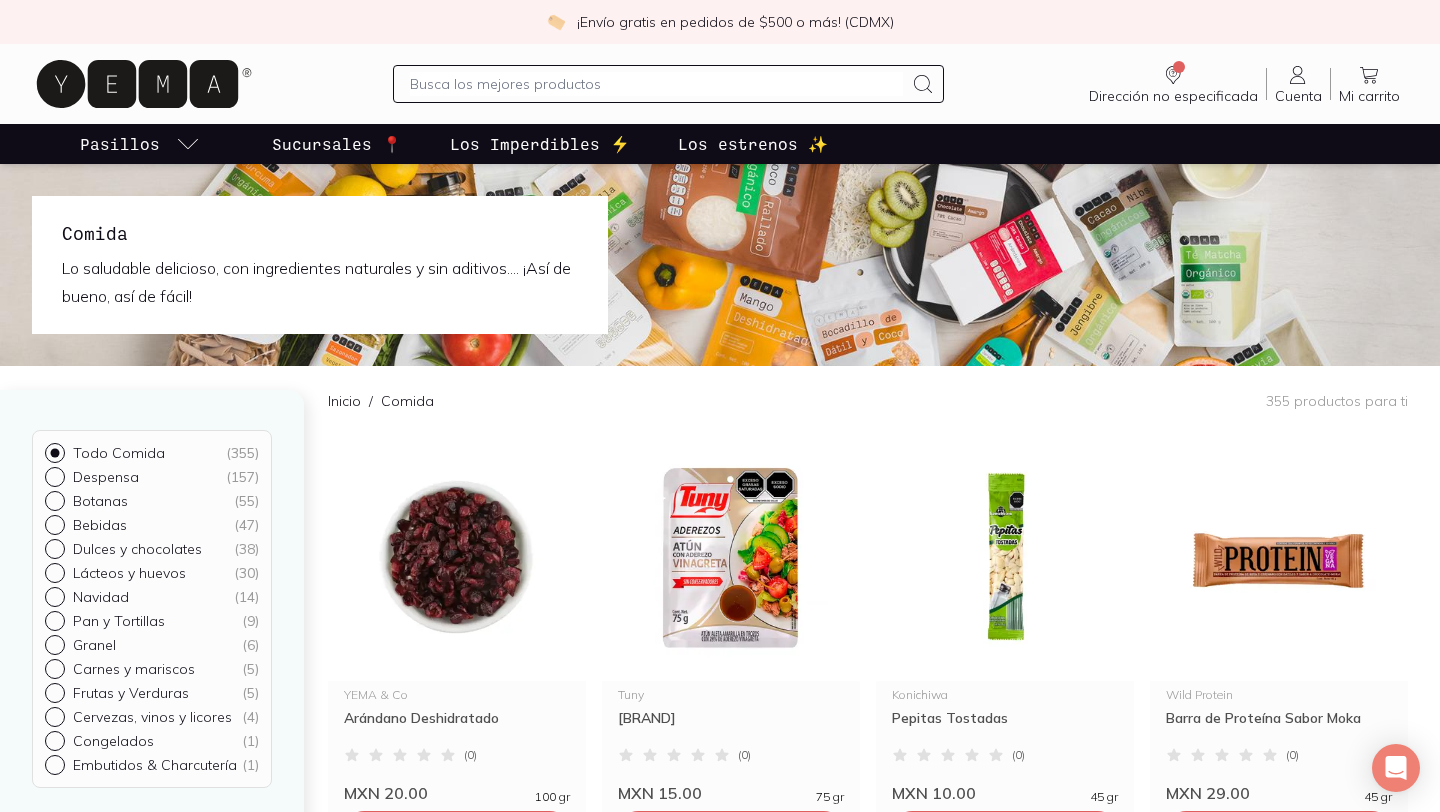 click on "Despensa ( 157 )" at bounding box center [53, 475] 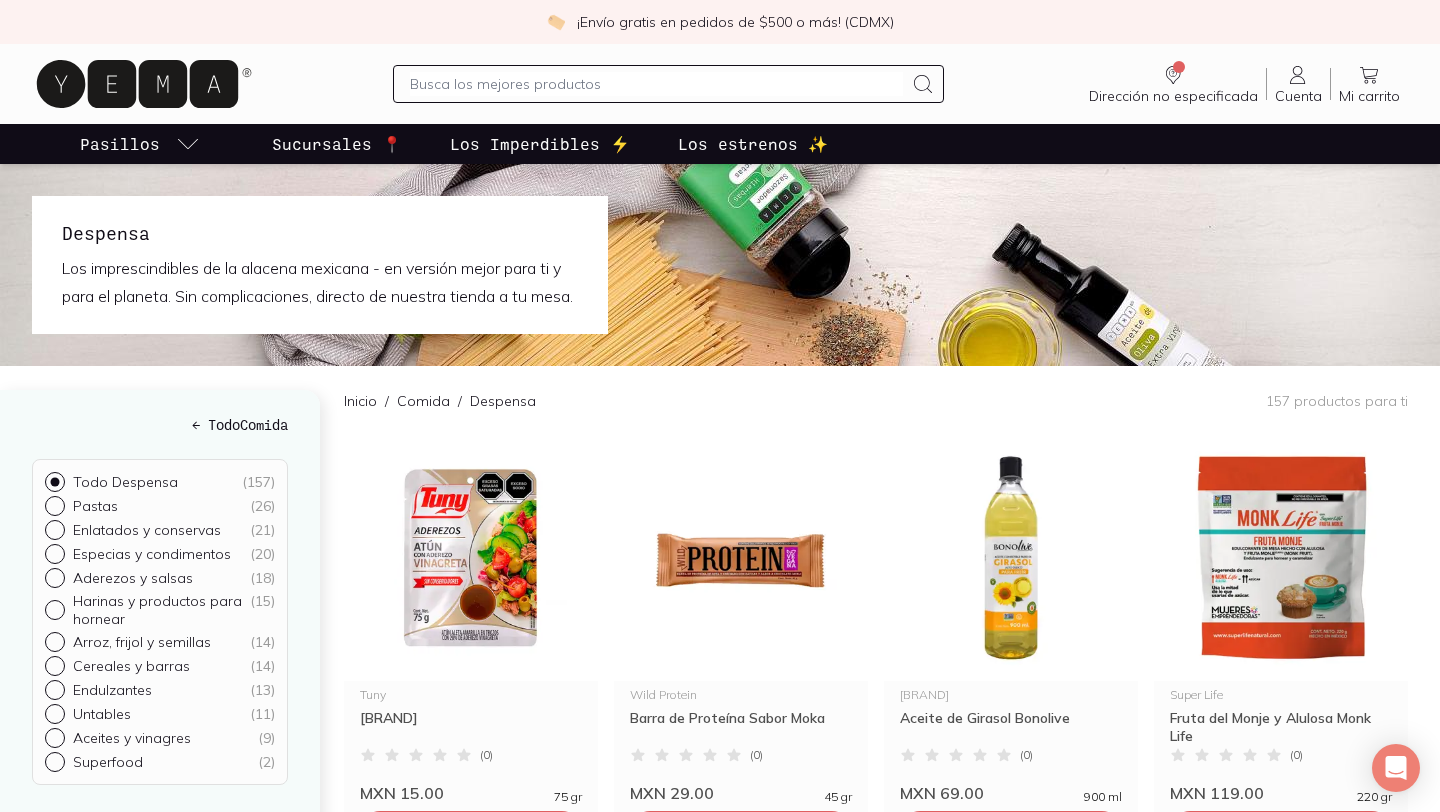 click on "Inicio / Comida / Despensa 157   productos para ti Tuny Atún con Aderezo Vinagreta ( 0 ) MXN 15.00 75 gr Agregar Wild Protein Barra de Proteína Sabor Moka ( 0 ) MXN 29.00 45 gr Agregar Bonolive Aceite de Girasol Bonolive ( 0 ) MXN 69.00 900 ml Agregar Super Life Fruta del Monje y Alulosa Monk Life ( 0 ) MXN 119.00 220 gr Agregar Luigi Pasta Farfalle Luigi ( 0 ) MXN 19.00 500 gr Agregar Kokusan Pasta Chuka Soba Ramen Kokusan ( 0 ) MXN 19.00 170 gr Agregar YEMA & Co Salsa Picante ( 0 ) MXN 15.00 370 ml Agregar YEMA & Co Salsa Macha con Semillas ( 1 ) MXN 69.00 240 gr Agregar Nuestro Campo Azúcar Mascabado  Nuestro Campo ( 1 ) MXN 22.00 500 gr Agregar Yamasa Salsa de soya baja en sodio ( 0 ) MXN 69.00 148 ml Agregar Kokusan Pasta Frijol Vermicelli Kokusan ( 0 ) MXN 29.00 300 gr Agregar Golden Chef Pasta Fideo de Arroz Golden Chef ( 0 ) MXN 29.00 375 gr Agregar TOYOU Granola Original TOYOU ( 1 ) MXN 85.00 300 gr Agregar TOYOU Barras con Nueces Caramel  TOYOU ( 0 ) MXN 75.00 160 gr Agregar Rummo ( 0 ) MXN 40.00" at bounding box center (892, 2216) 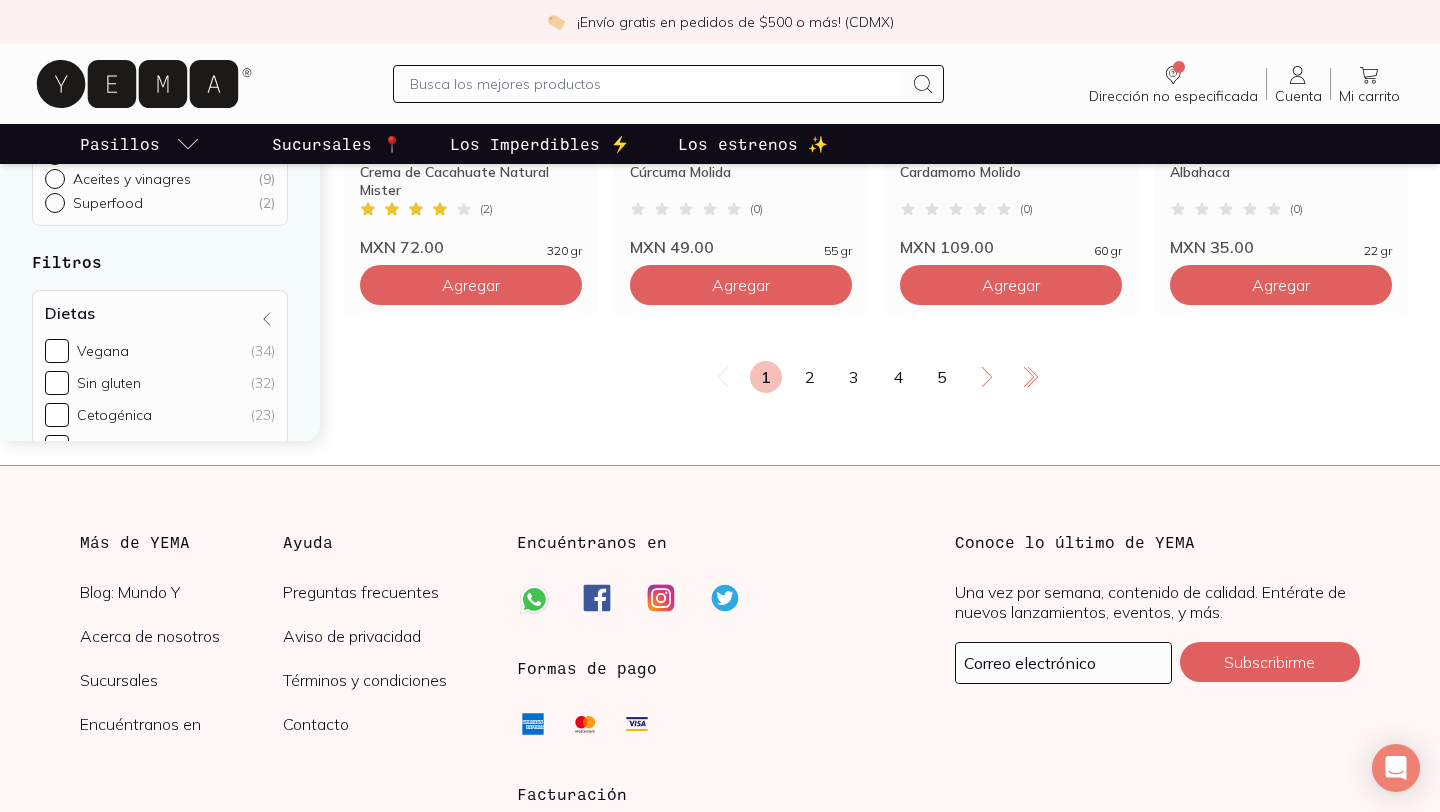 scroll, scrollTop: 3640, scrollLeft: 0, axis: vertical 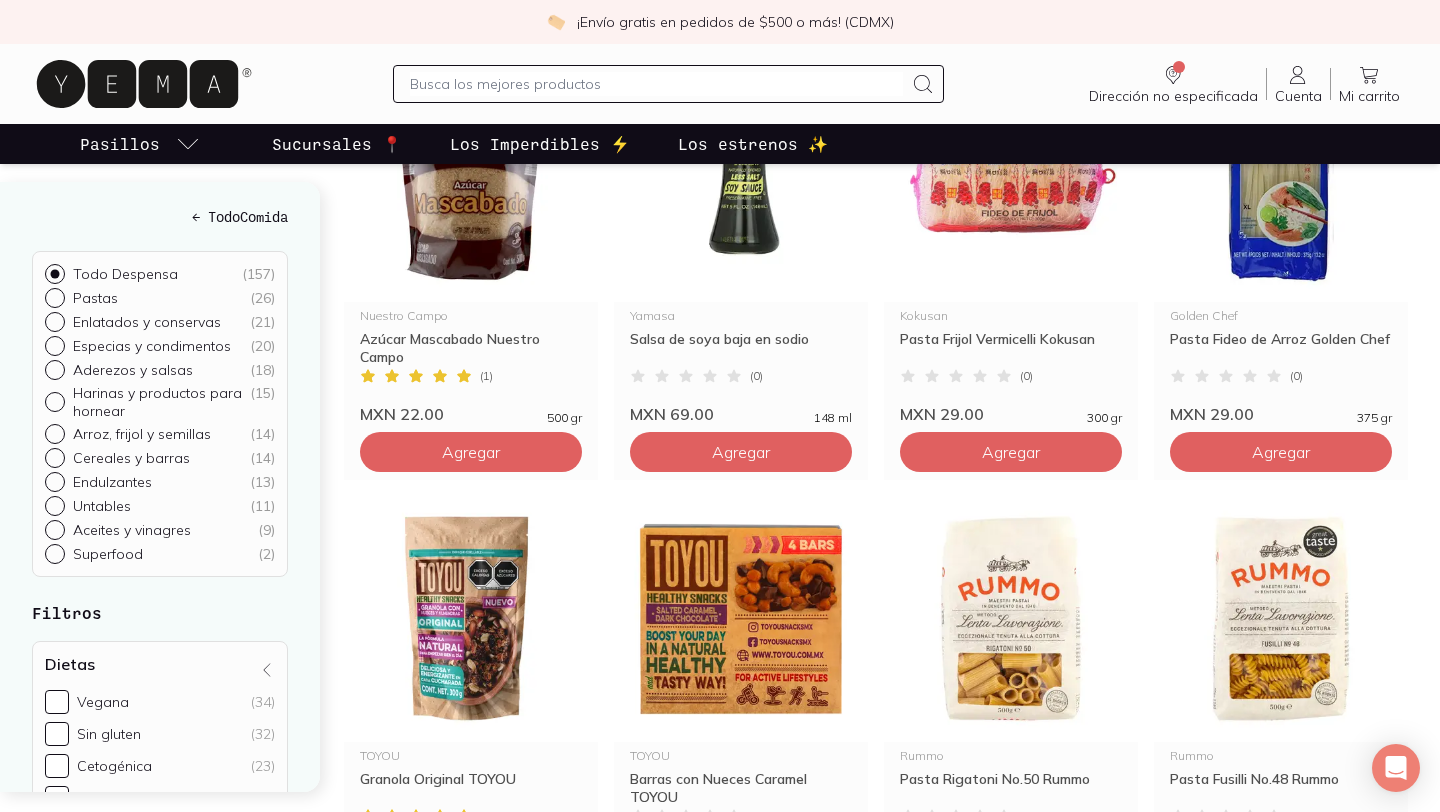 click on "Inicio / Comida / Despensa 157   productos para ti Tuny Atún con Aderezo Vinagreta ( 0 ) MXN 15.00 75 gr Agregar Wild Protein Barra de Proteína Sabor Moka ( 0 ) MXN 29.00 45 gr Agregar Bonolive Aceite de Girasol Bonolive ( 0 ) MXN 69.00 900 ml Agregar Super Life Fruta del Monje y Alulosa Monk Life ( 0 ) MXN 119.00 220 gr Agregar Luigi Pasta Farfalle Luigi ( 0 ) MXN 19.00 500 gr Agregar Kokusan Pasta Chuka Soba Ramen Kokusan ( 0 ) MXN 19.00 170 gr Agregar YEMA & Co Salsa Picante ( 0 ) MXN 15.00 370 ml Agregar YEMA & Co Salsa Macha con Semillas ( 1 ) MXN 69.00 240 gr Agregar Nuestro Campo Azúcar Mascabado  Nuestro Campo ( 1 ) MXN 22.00 500 gr Agregar Yamasa Salsa de soya baja en sodio ( 0 ) MXN 69.00 148 ml Agregar Kokusan Pasta Frijol Vermicelli Kokusan ( 0 ) MXN 29.00 300 gr Agregar Golden Chef Pasta Fideo de Arroz Golden Chef ( 0 ) MXN 29.00 375 gr Agregar TOYOU Granola Original TOYOU ( 1 ) MXN 85.00 300 gr Agregar TOYOU Barras con Nueces Caramel  TOYOU ( 0 ) MXN 75.00 160 gr Agregar Rummo ( 0 ) MXN 40.00" at bounding box center [892, 957] 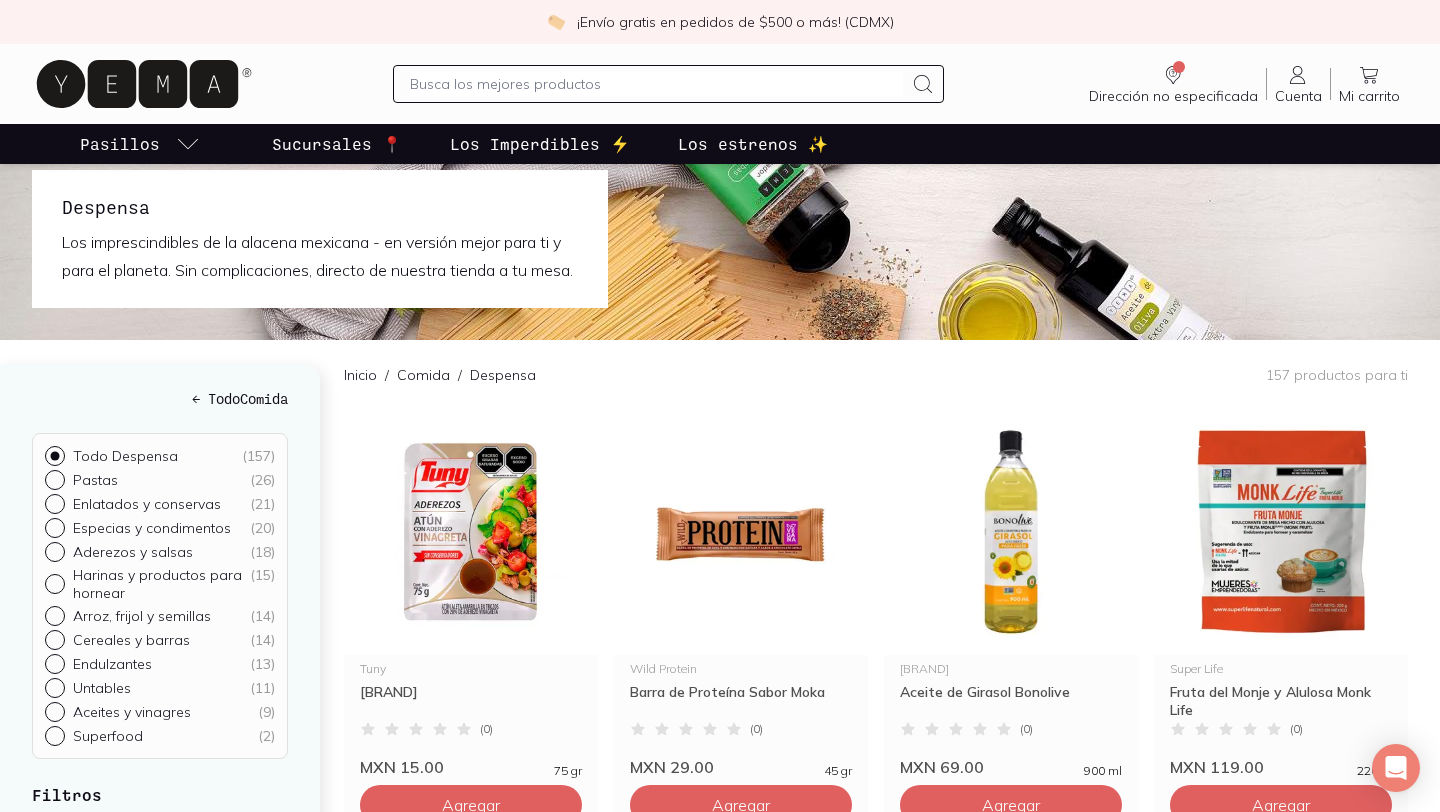 scroll, scrollTop: 0, scrollLeft: 0, axis: both 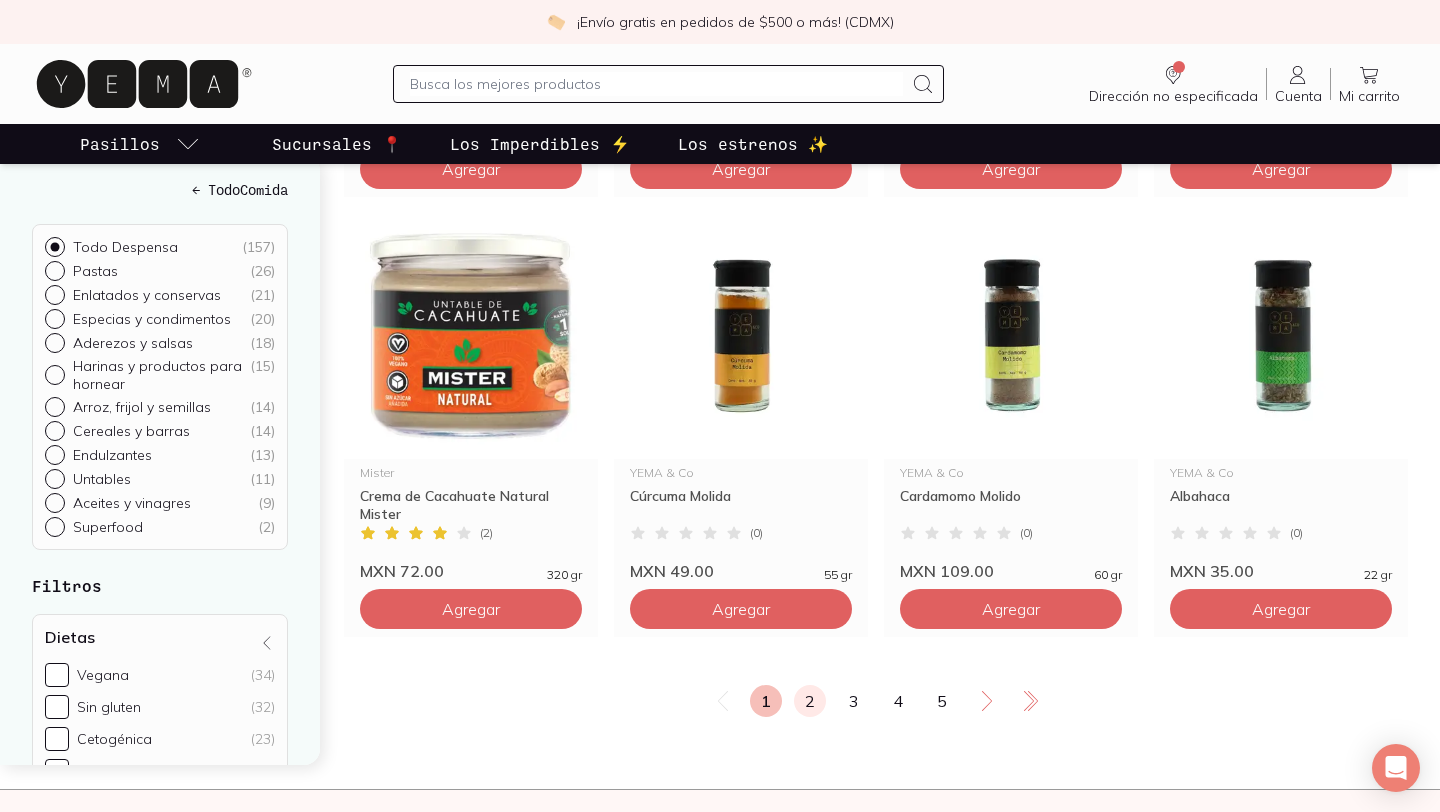 click on "2" at bounding box center [810, 701] 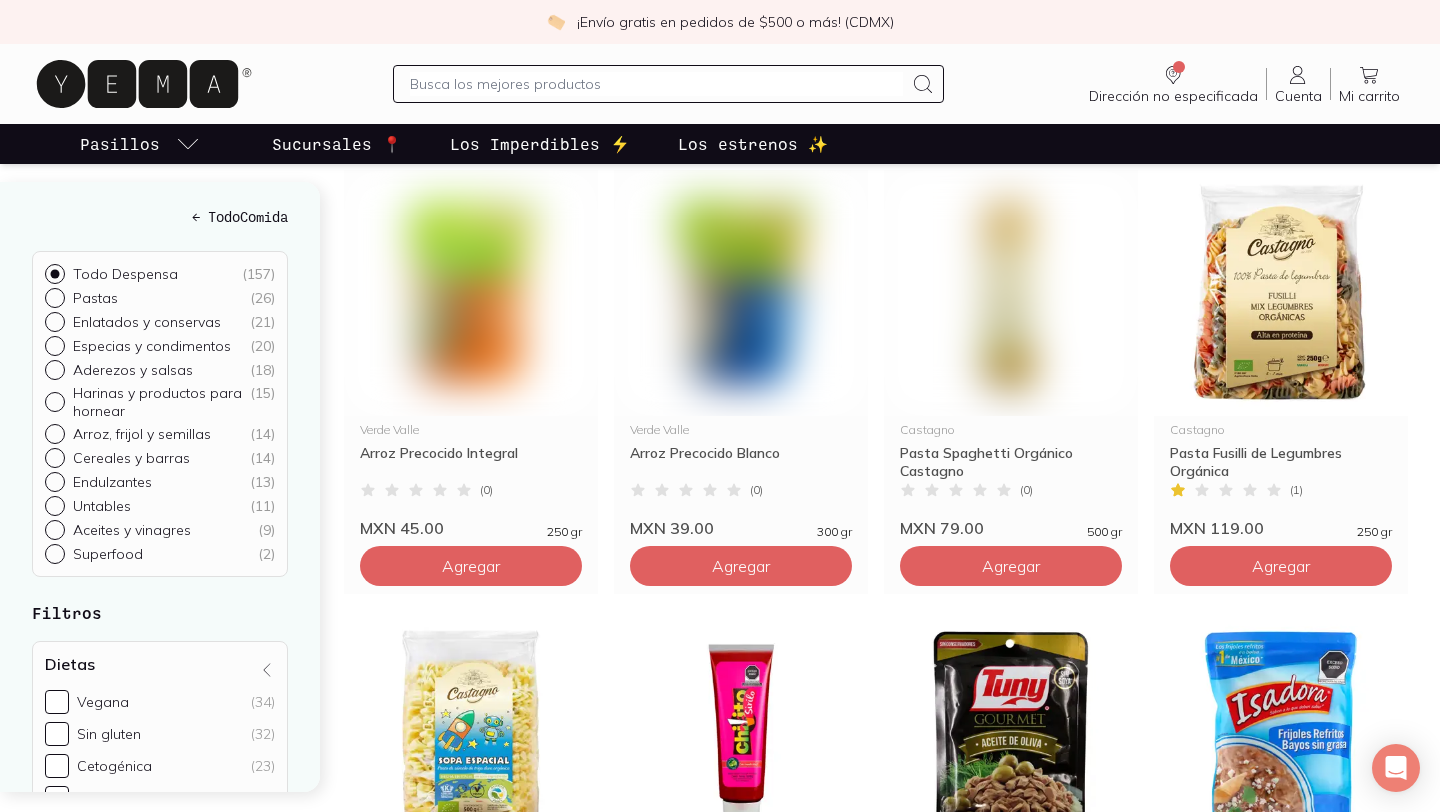 scroll, scrollTop: 0, scrollLeft: 0, axis: both 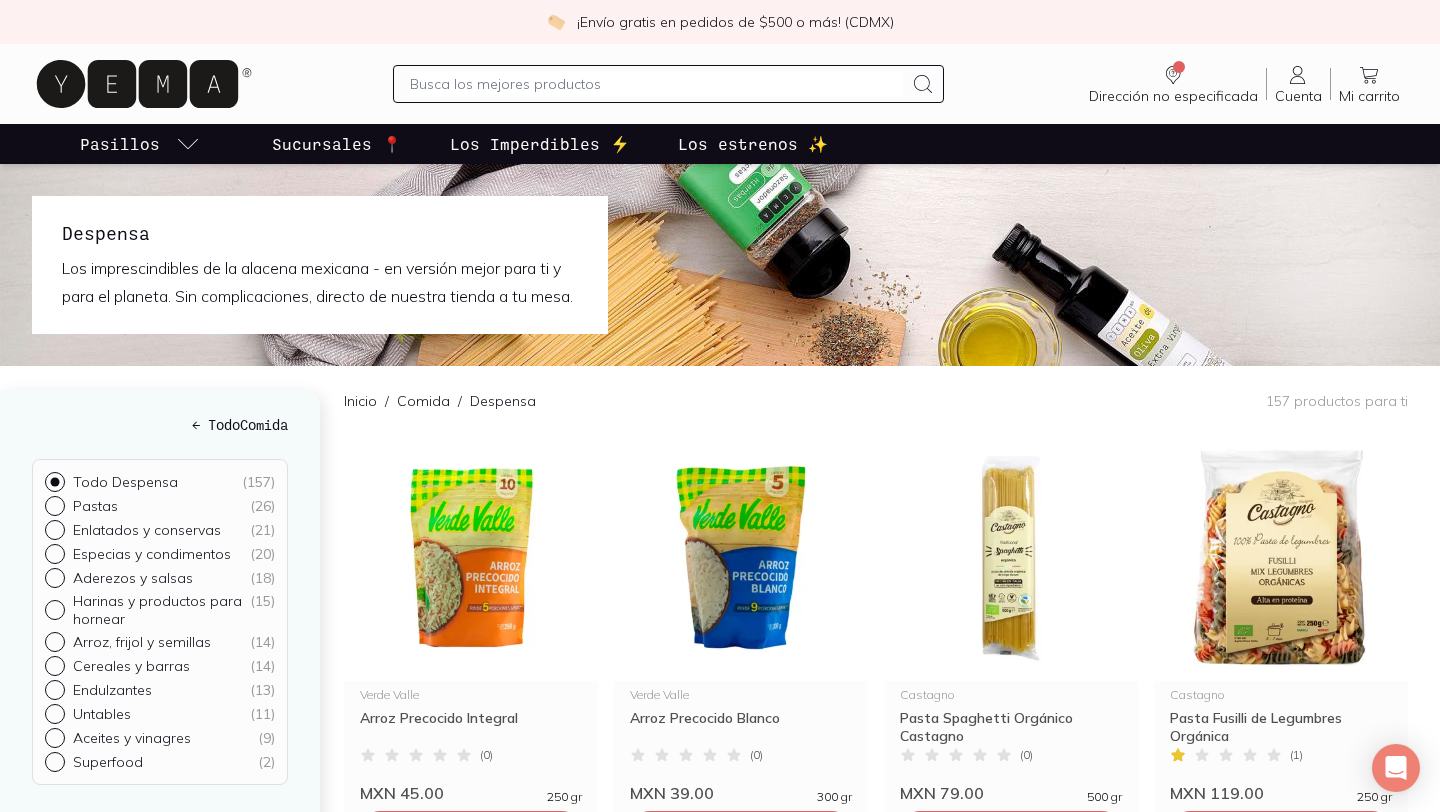 click on "Inicio / Comida / Despensa 157   productos para ti Verde Valle Arroz Precocido Integral ( 0 ) MXN 45.00 250 gr Agregar Verde Valle Arroz Precocido Blanco ( 0 ) MXN 39.00 300 gr Agregar Castagno Pasta Spaghetti Orgánico Castagno ( 0 ) MXN 79.00 500 gr Agregar Castagno Pasta Fusilli de Legumbres Orgánica ( 1 ) MXN 119.00 250 gr Agregar Castagno Pasta Espacial de Trigo Orgánica Castagn... Pasta Espacial de Trigo Orgánica Castagno ( 0 ) MXN 79.00 500 gr Agregar Chilito Sirilo Chamoy endulzado con Fruta del Monje ( 0 ) MXN 99.00 300 ml Agregar Tuny Atún aceite de oliva pouch Tuny ( 0 ) MXN 25.00 75 gr Agregar Isadora Frijoles Refritos Bayos Sin Grasa Isador... Frijoles Refritos Bayos Sin Grasa Isadora ( 0 ) MXN 19.00 430 gr Agregar Isadora Frijol Refrito Negro  Isadora ( 0 ) MXN 15.00 400 gr Agregar Carbonell Aceite de Canola y Oliva  Carbonell ( 0 ) MXN 65.00 850 ml Agregar Carapelli Aceite de Oliva Extra Virgen Carapelli ( 0 ) MXN 299.00 1 lt Agregar Maille Mostaza Dijon ( 0 ) MXN 55.00 215 gr Agregar ( 0 )" at bounding box center [892, 2216] 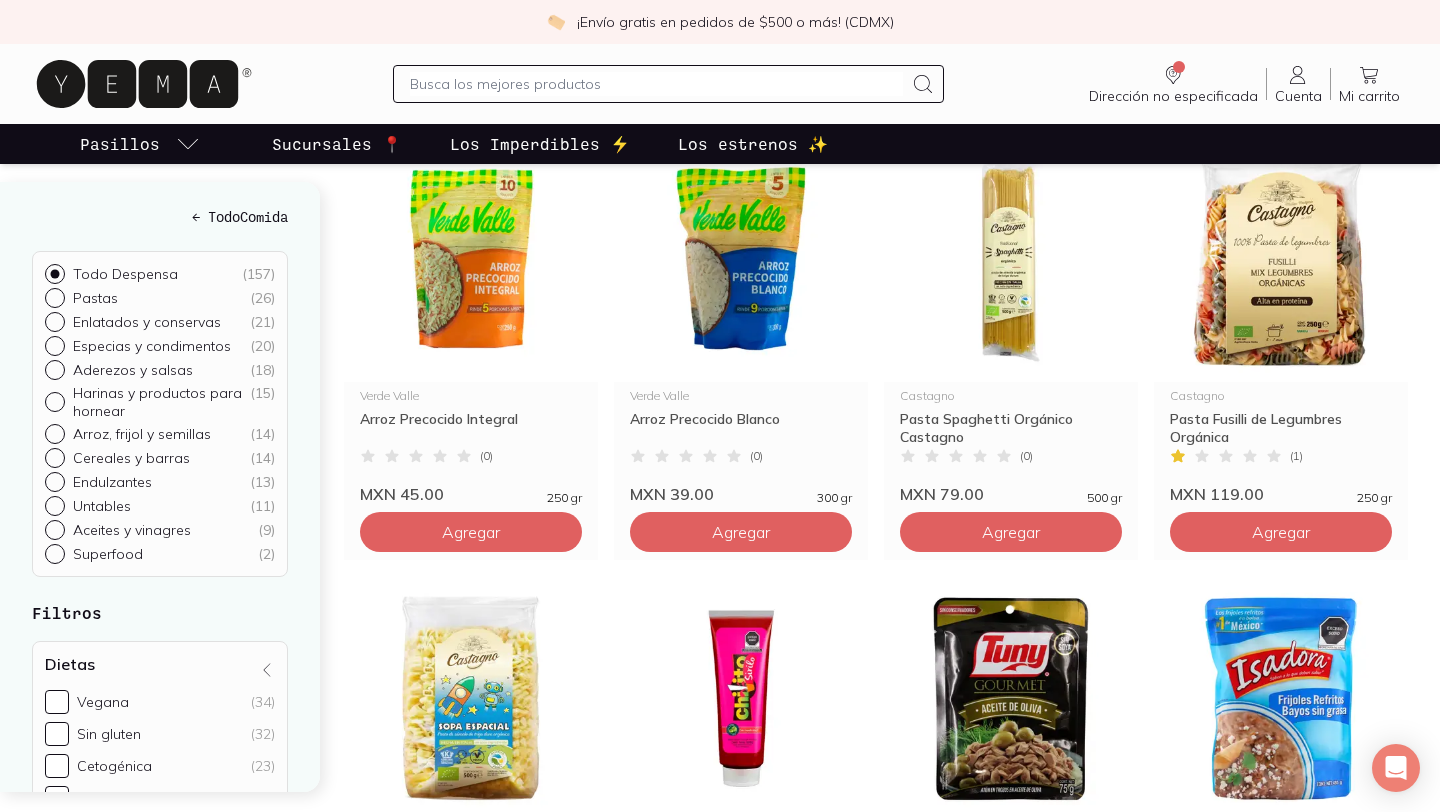 scroll, scrollTop: 320, scrollLeft: 0, axis: vertical 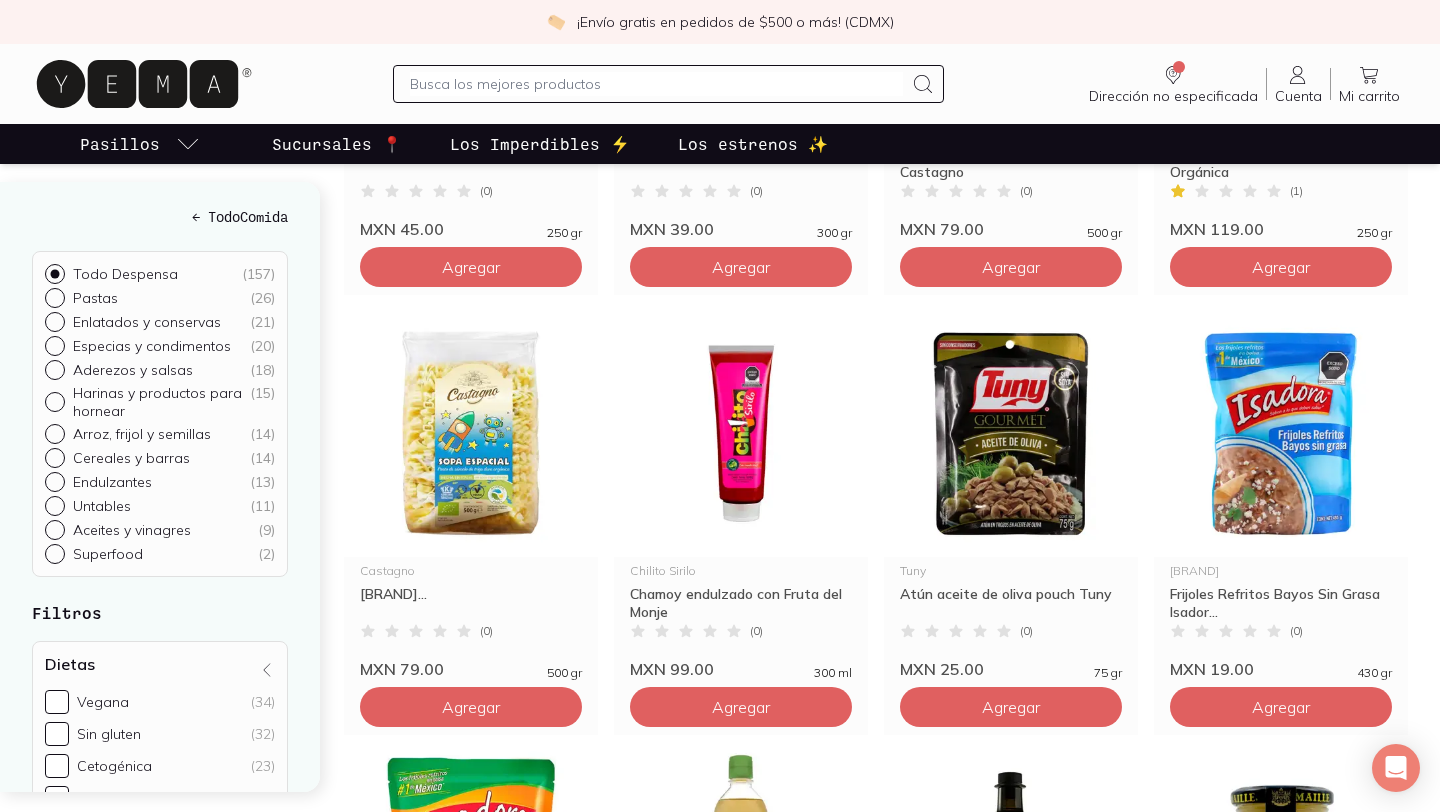 click on "Inicio / Comida / Despensa 157   productos para ti Verde Valle Arroz Precocido Integral ( 0 ) MXN 45.00 250 gr Agregar Verde Valle Arroz Precocido Blanco ( 0 ) MXN 39.00 300 gr Agregar Castagno Pasta Spaghetti Orgánico Castagno ( 0 ) MXN 79.00 500 gr Agregar Castagno Pasta Fusilli de Legumbres Orgánica ( 1 ) MXN 119.00 250 gr Agregar Castagno Pasta Espacial de Trigo Orgánica Castagn... Pasta Espacial de Trigo Orgánica Castagno ( 0 ) MXN 79.00 500 gr Agregar Chilito Sirilo Chamoy endulzado con Fruta del Monje ( 0 ) MXN 99.00 300 ml Agregar Tuny Atún aceite de oliva pouch Tuny ( 0 ) MXN 25.00 75 gr Agregar Isadora Frijoles Refritos Bayos Sin Grasa Isador... Frijoles Refritos Bayos Sin Grasa Isadora ( 0 ) MXN 19.00 430 gr Agregar Isadora Frijol Refrito Negro  Isadora ( 0 ) MXN 15.00 400 gr Agregar Carbonell Aceite de Canola y Oliva  Carbonell ( 0 ) MXN 65.00 850 ml Agregar Carapelli Aceite de Oliva Extra Virgen Carapelli ( 0 ) MXN 299.00 1 lt Agregar Maille Mostaza Dijon ( 0 ) MXN 55.00 215 gr Agregar ( 0 )" at bounding box center [892, 1652] 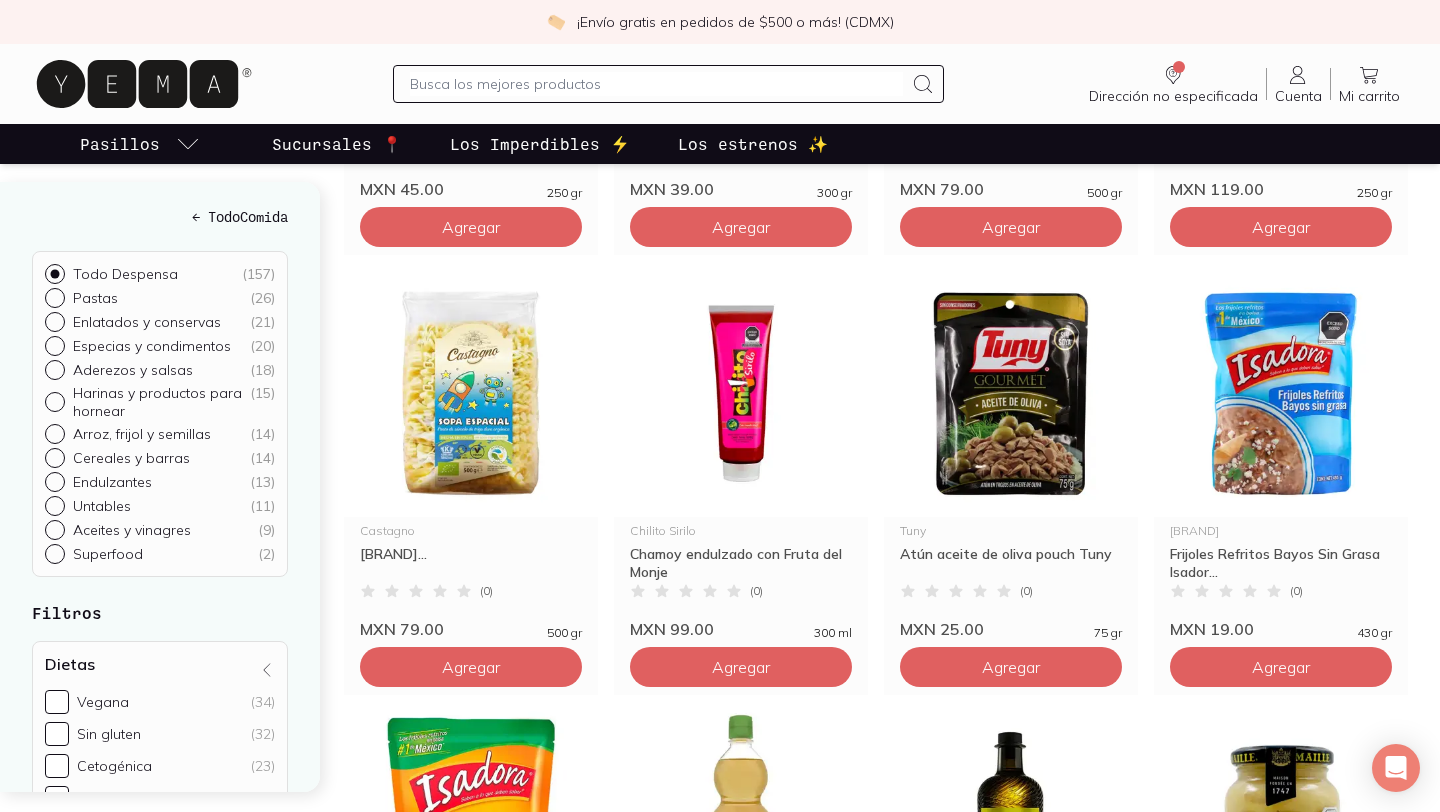 scroll, scrollTop: 644, scrollLeft: 0, axis: vertical 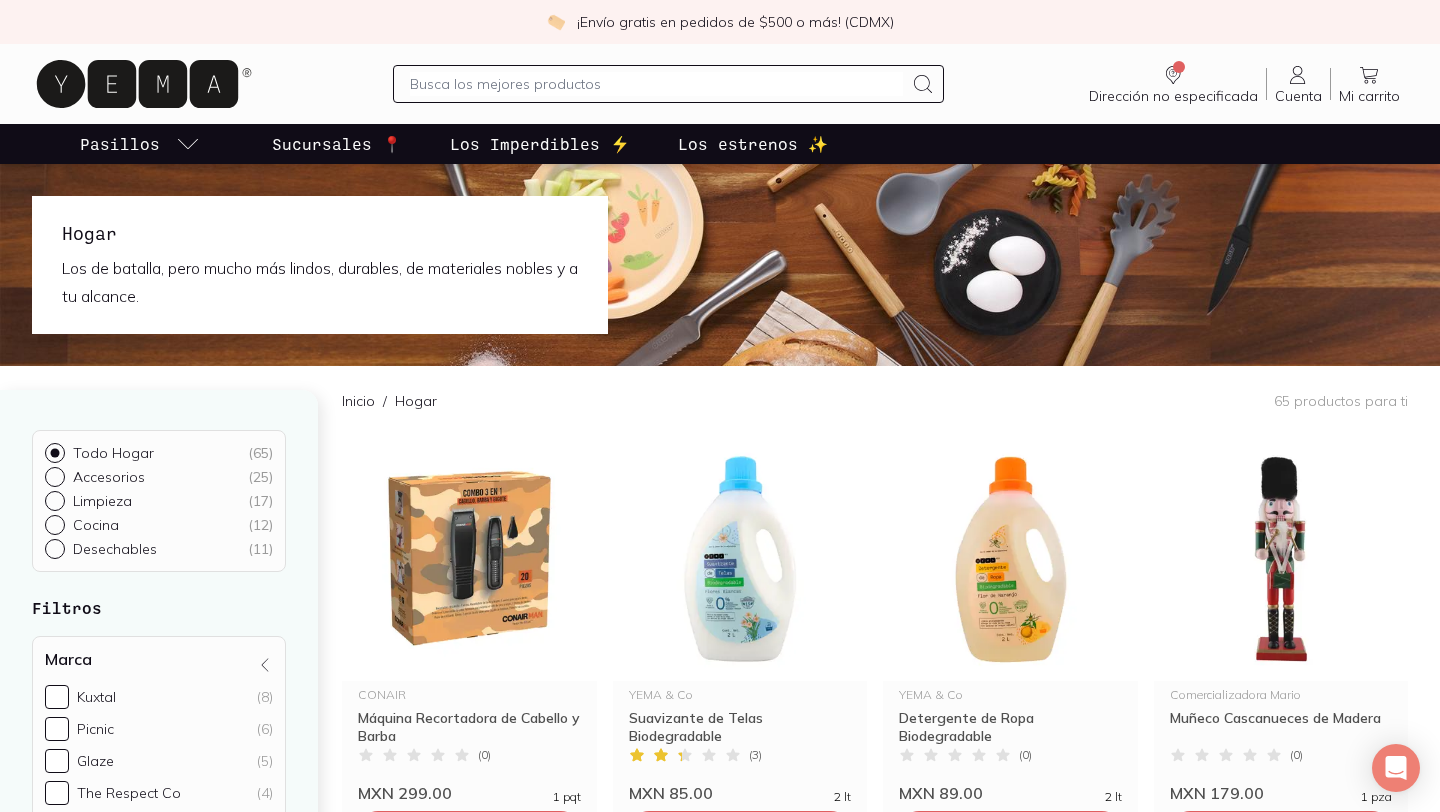 click on "[GENERAL] / [GENERAL] [NUMBER] [PRODUCT] [PRODUCT] [PRODUCT]" at bounding box center [875, 400] 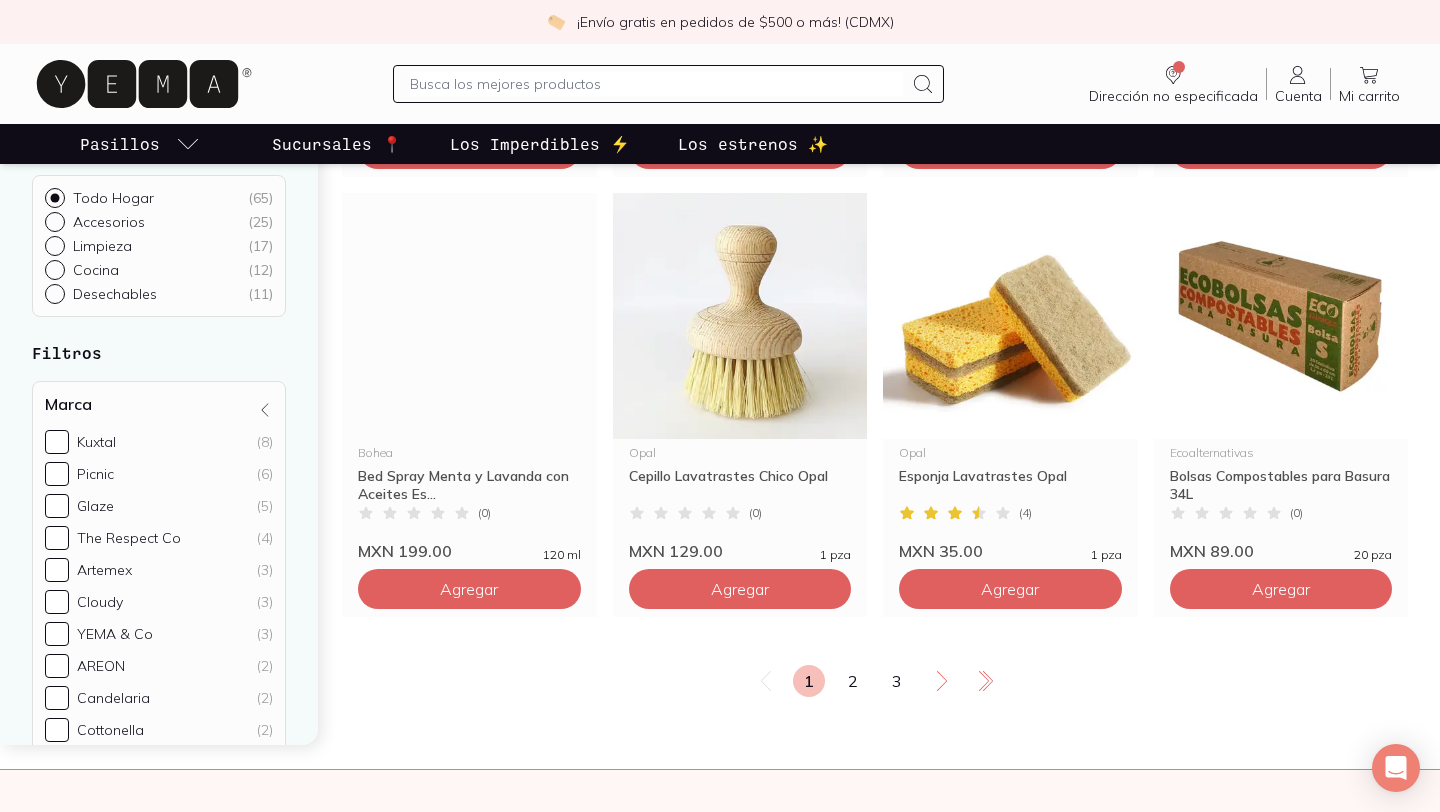 scroll, scrollTop: 3320, scrollLeft: 0, axis: vertical 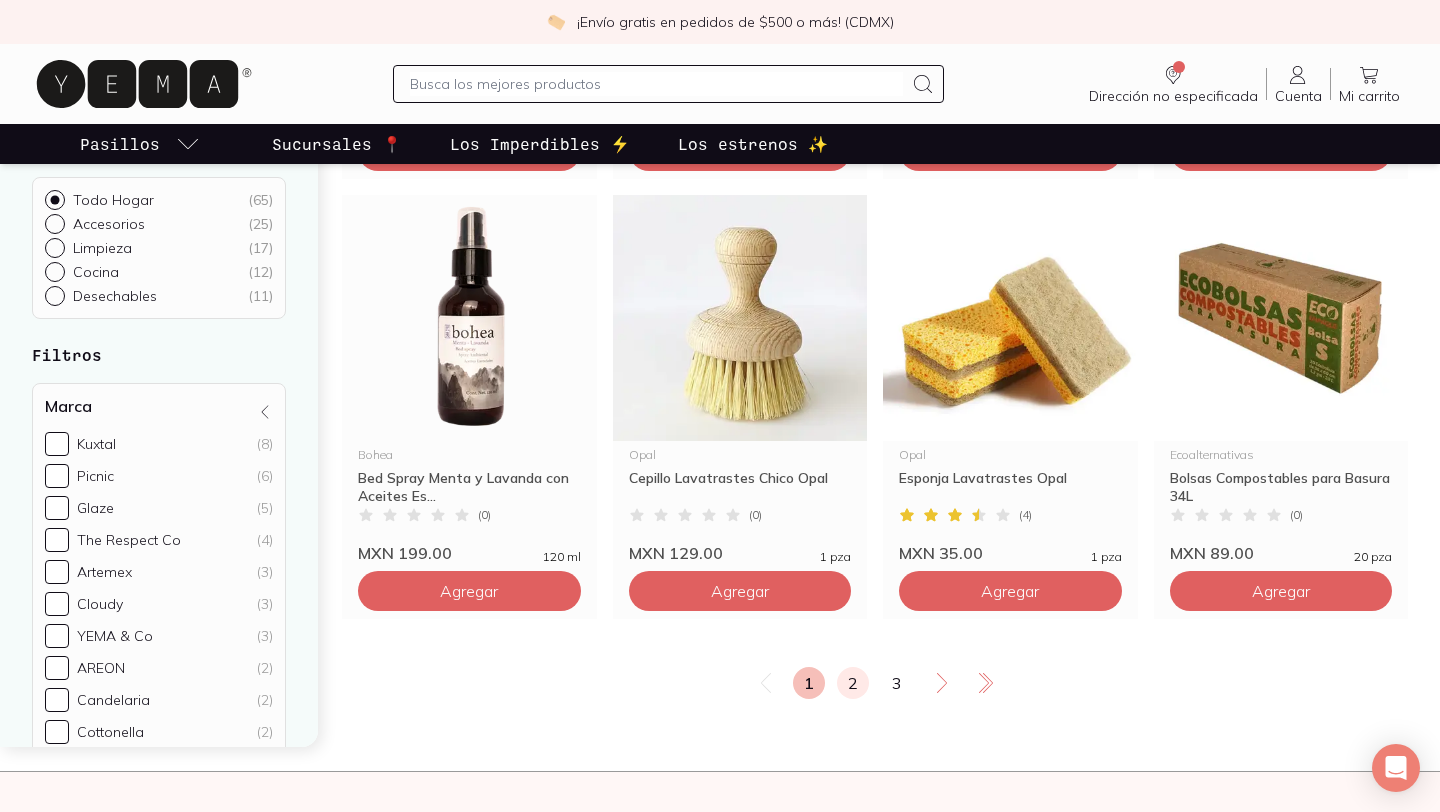 click on "2" at bounding box center (853, 683) 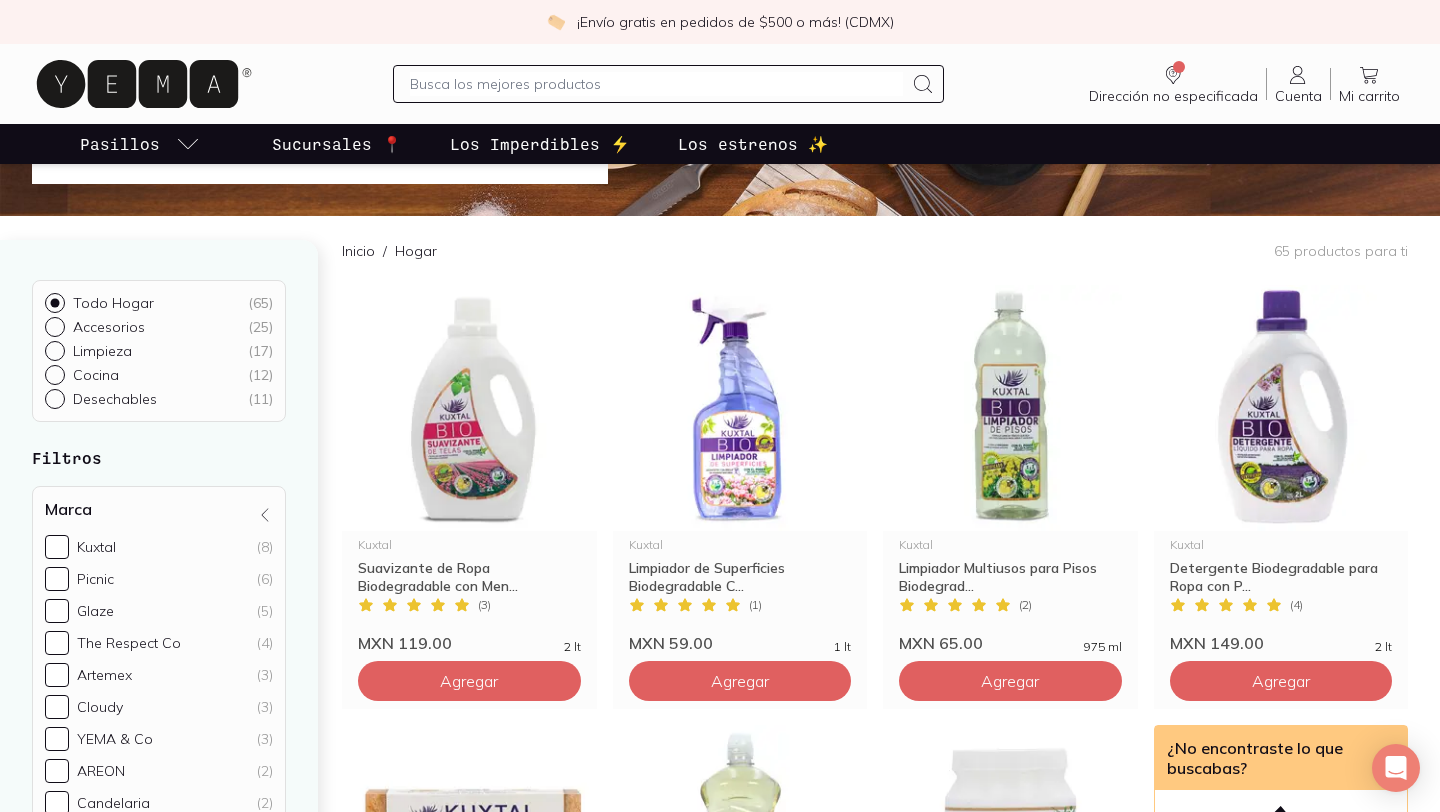 scroll, scrollTop: 0, scrollLeft: 0, axis: both 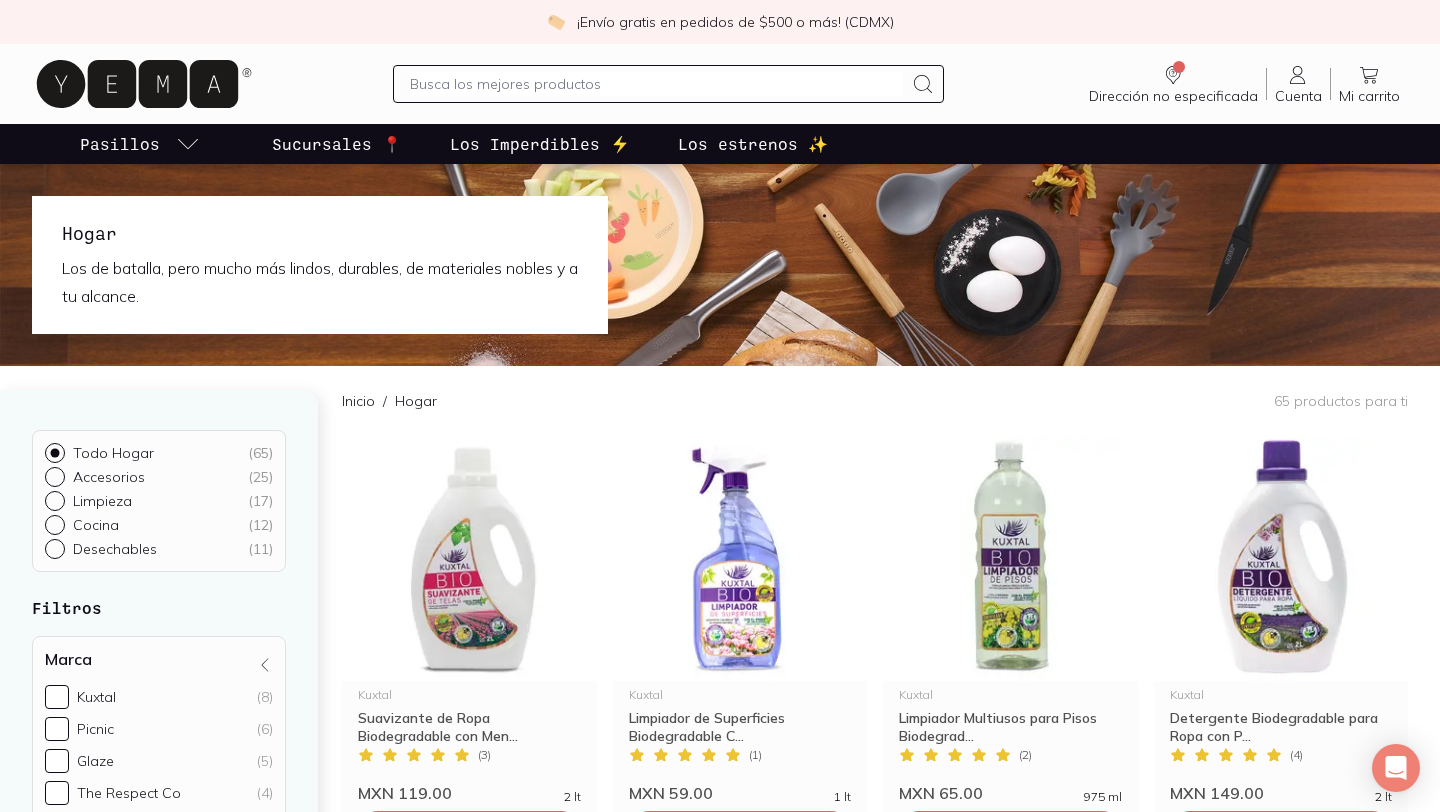 click on "Inicio / Hogar 65 productos para ti Kuxtal Suavizante de Ropa Biodegradable con Men... Suavizante de Ropa Biodegradable con Menta 2L ( 3 ) MXN 119.00 2 lt Agregar Kuxtal Limpiador de Superficies Biodegradable C... Limpiador de Superficies Biodegradable Cítrico 1L ( 1 ) MXN 59.00 1 lt Agregar Kuxtal Limpiador Multiusos para Pisos Biodegrad... Limpiador Multiusos para Pisos Biodegradable con Manzanilla y Lavanda 1L ( 2 ) MXN 65.00 975 ml Agregar Kuxtal Detergente Biodegradable para Ropa con P... Detergente Biodegradable para Ropa con Palma y Coco 2L ( 4 ) MXN 149.00 2 lt Agregar Kuxtal Jabón en Barra Biodegradable para Ropa c... Jabón en Barra Biodegradable para Ropa con Coco ( 3 ) MXN 49.00 230 gr Agregar Kuxtal Lavatrastes Biodegradable con Bergamota ... Lavatrastes Biodegradable con Bergamota y Clavo ( 4 ) MXN 65.00 820 ml Agregar Kuxtal Blanqueador Biodegradable en Polvo para ... Blanqueador Biodegradable en Polvo para Ropa ( 1 ) MXN 55.00 500 gr Agregar ¿No encontraste lo que buscabas? Lo quiero ( 1)" at bounding box center (891, 2221) 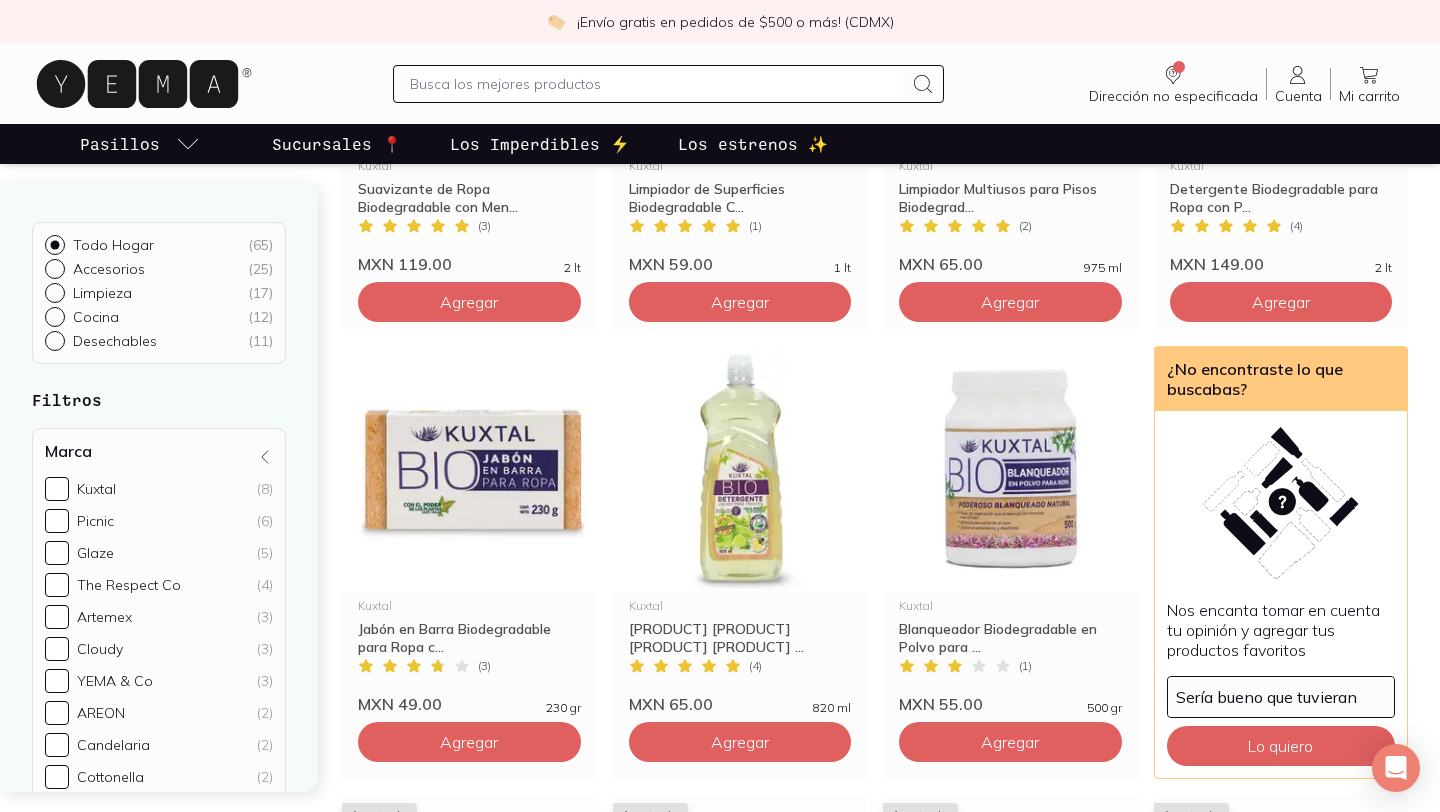 scroll, scrollTop: 560, scrollLeft: 0, axis: vertical 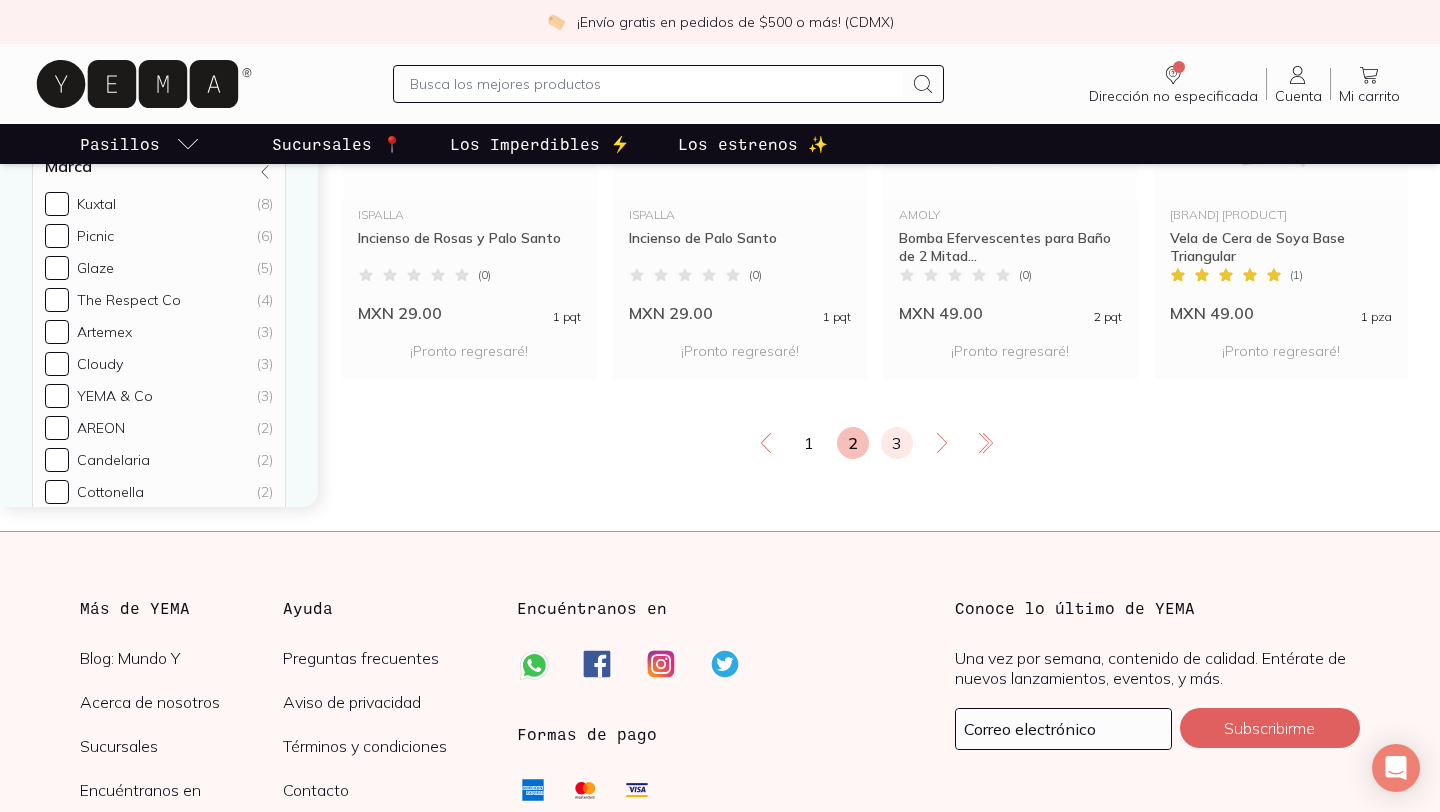 click on "3" at bounding box center [897, 443] 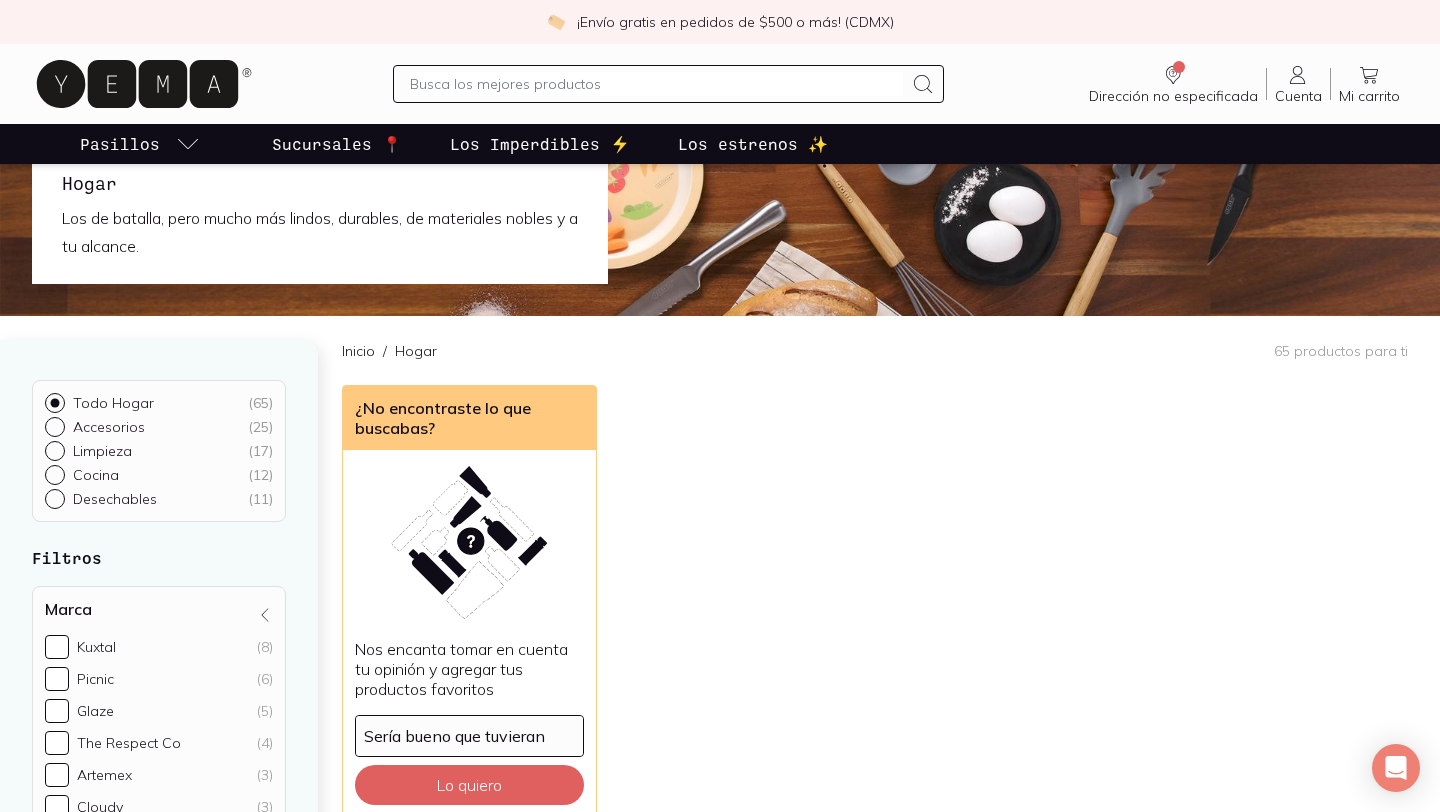scroll, scrollTop: 0, scrollLeft: 0, axis: both 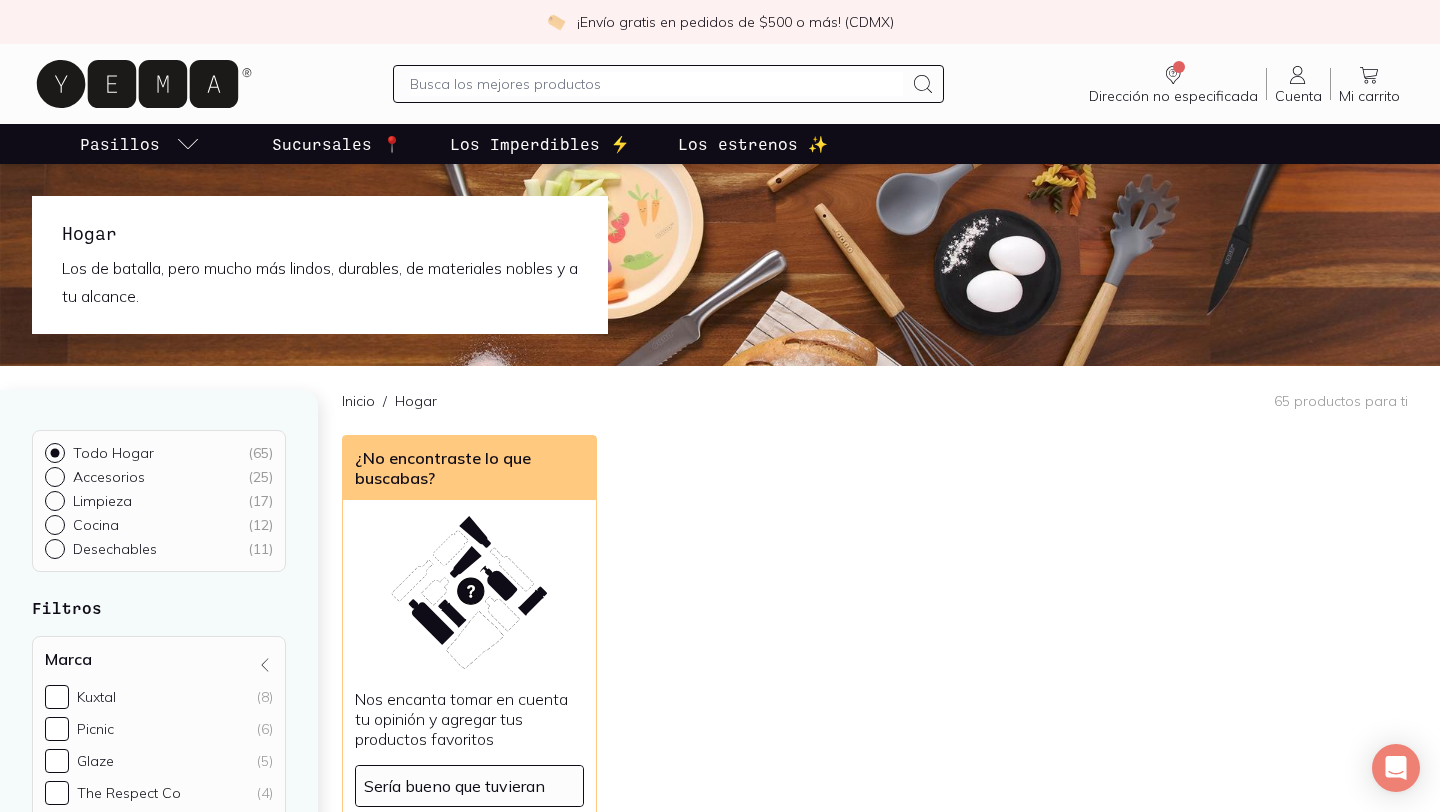 click on "[GENERAL] / [GENERAL] [NUMBER] [PRODUCT] [PRODUCT] [PRODUCT]" at bounding box center (875, 400) 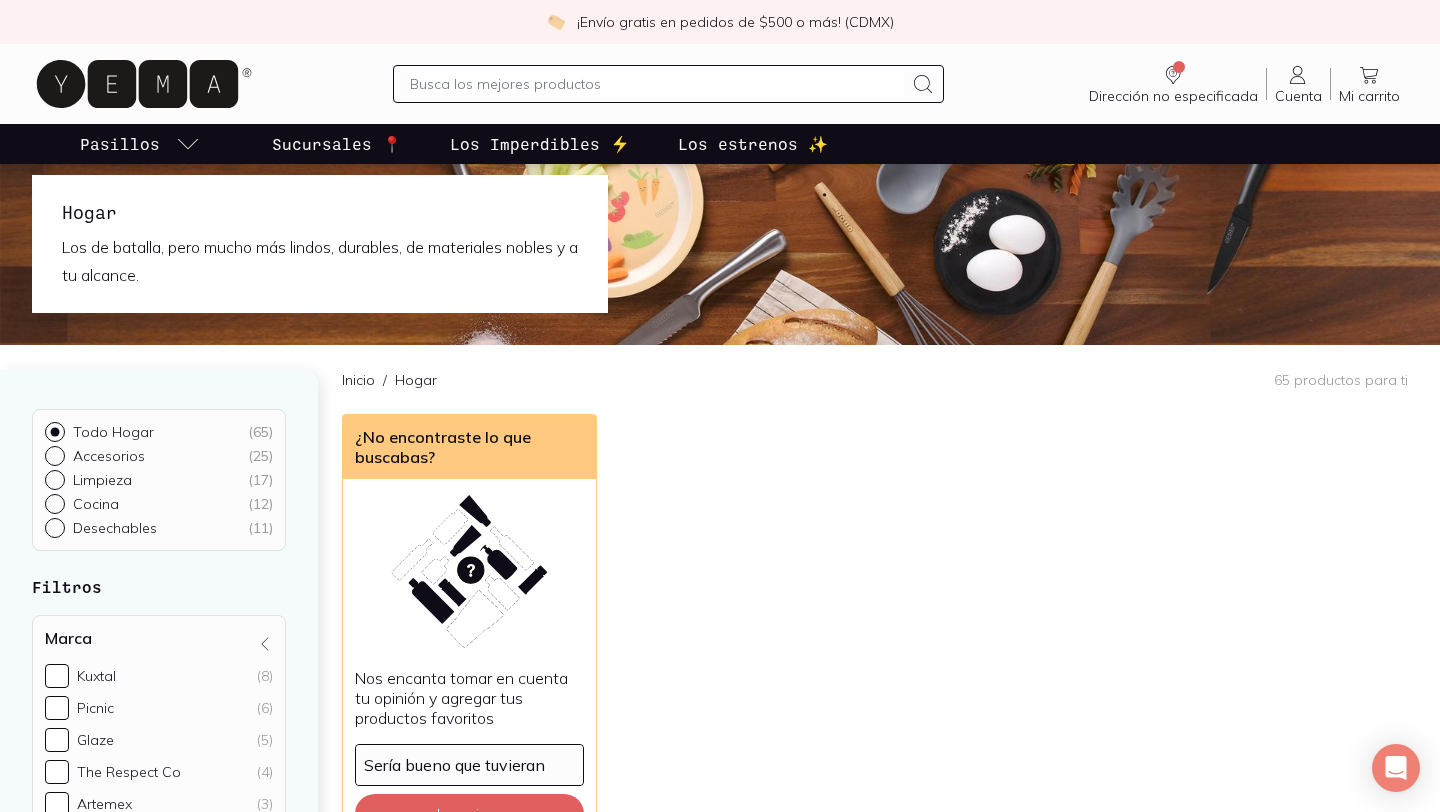 scroll, scrollTop: 0, scrollLeft: 0, axis: both 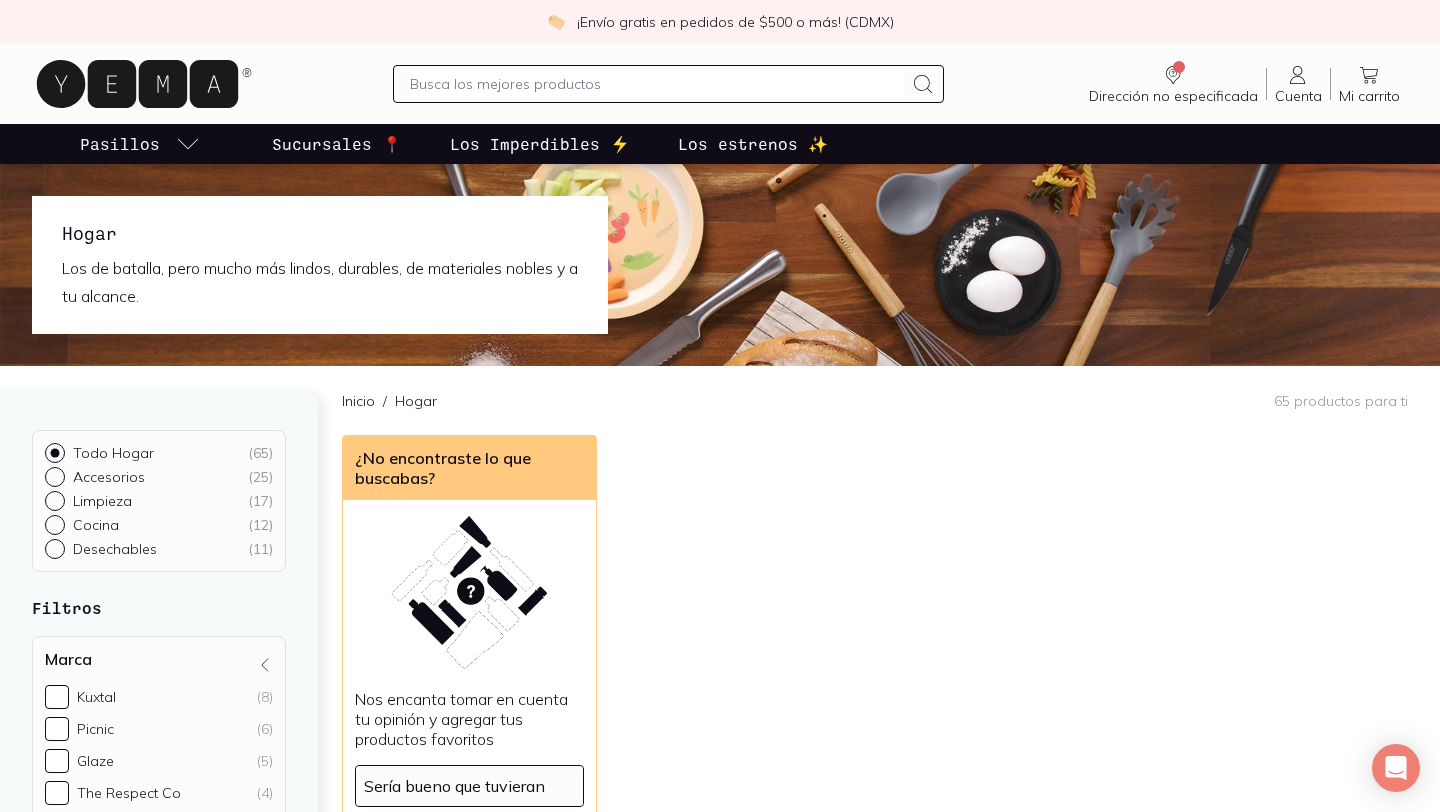 click at bounding box center (656, 84) 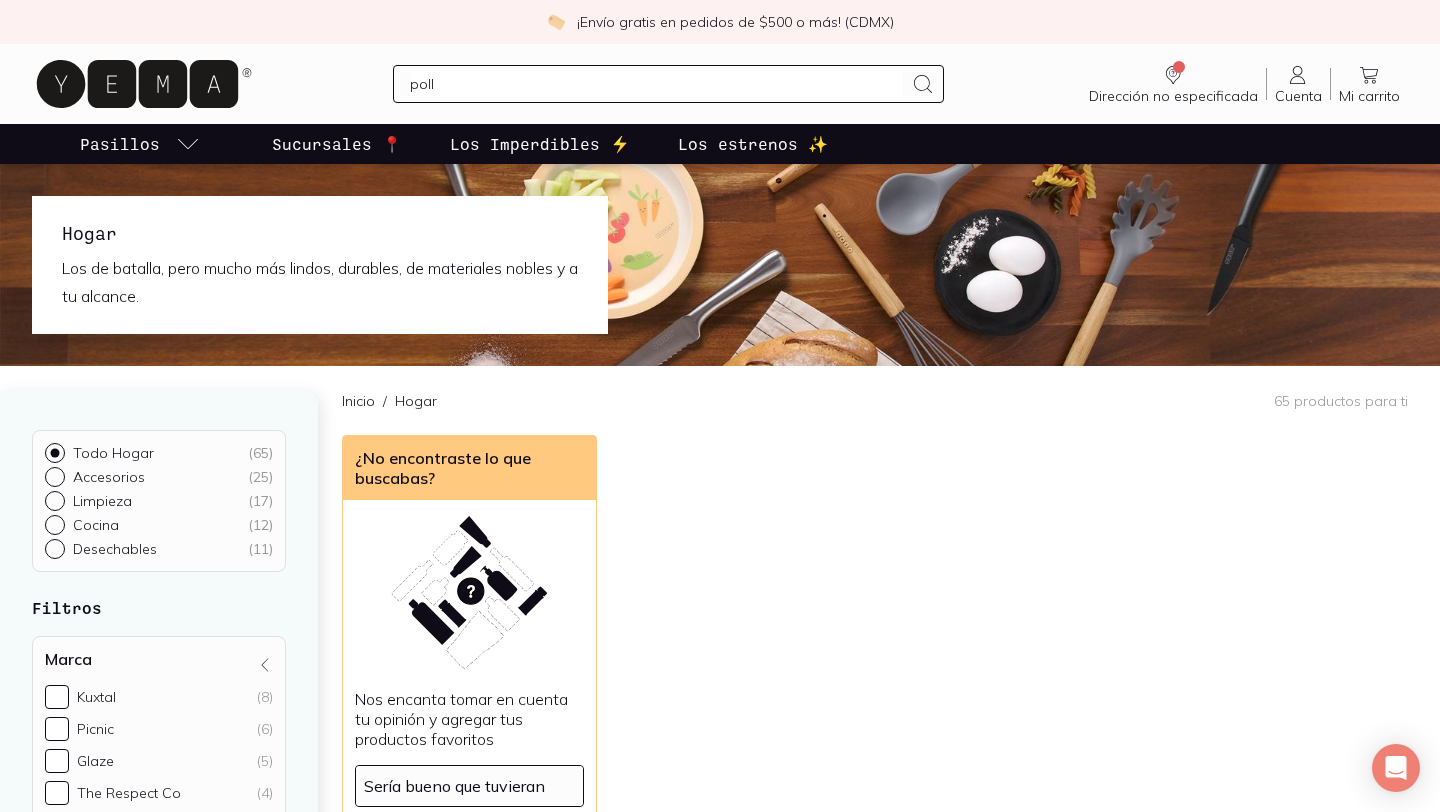 type on "pollo" 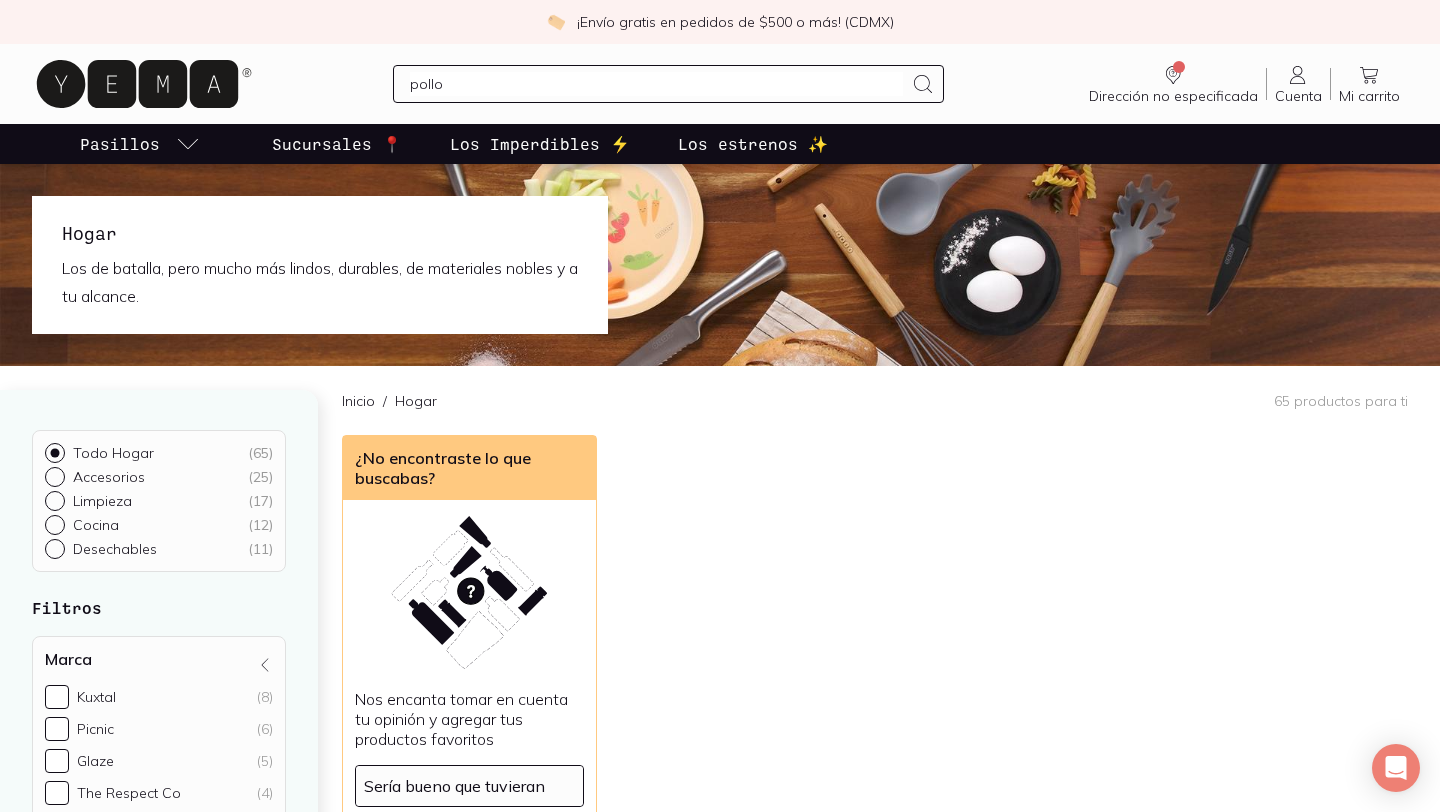 type 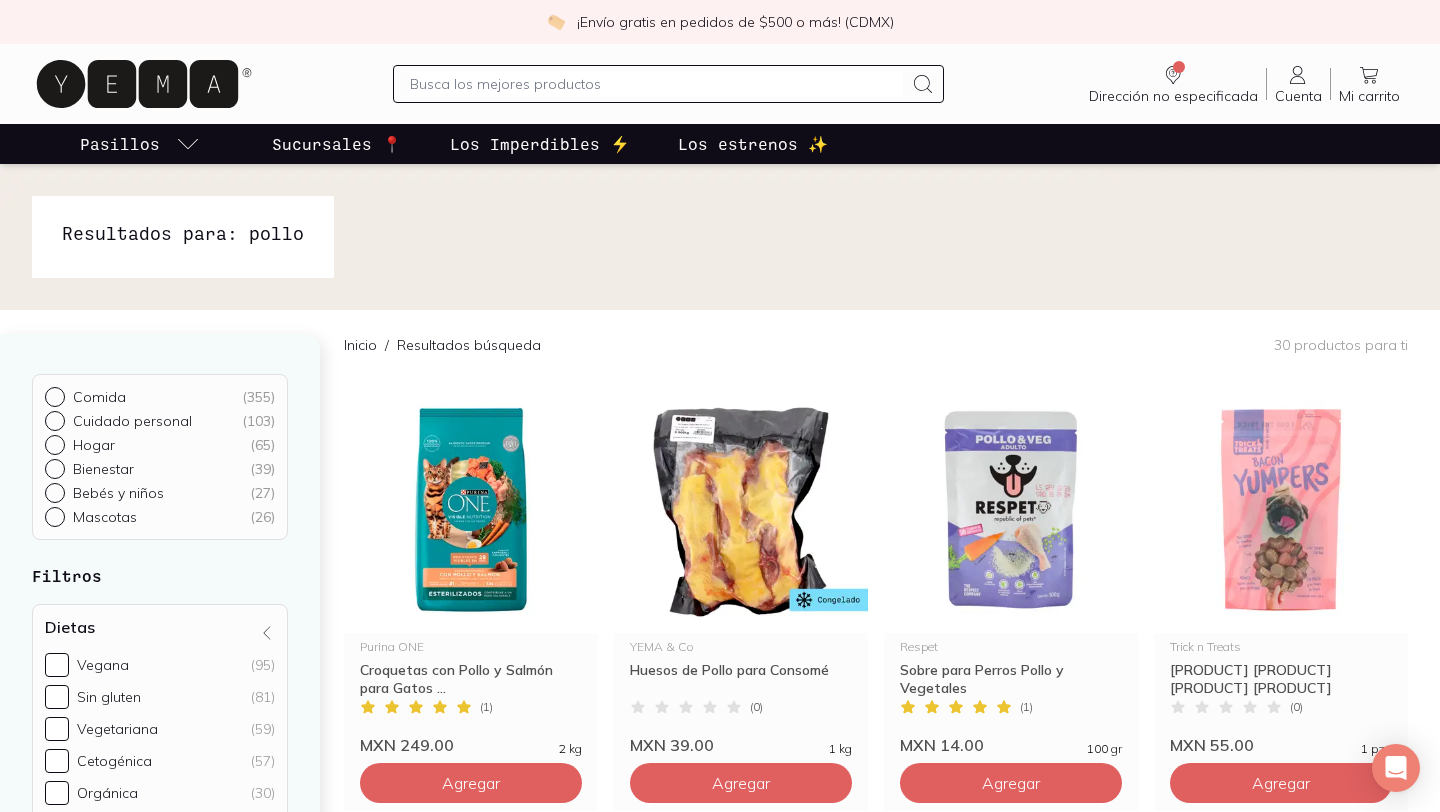 click on "Inicio / Resultados búsqueda 30   productos para ti" at bounding box center (876, 344) 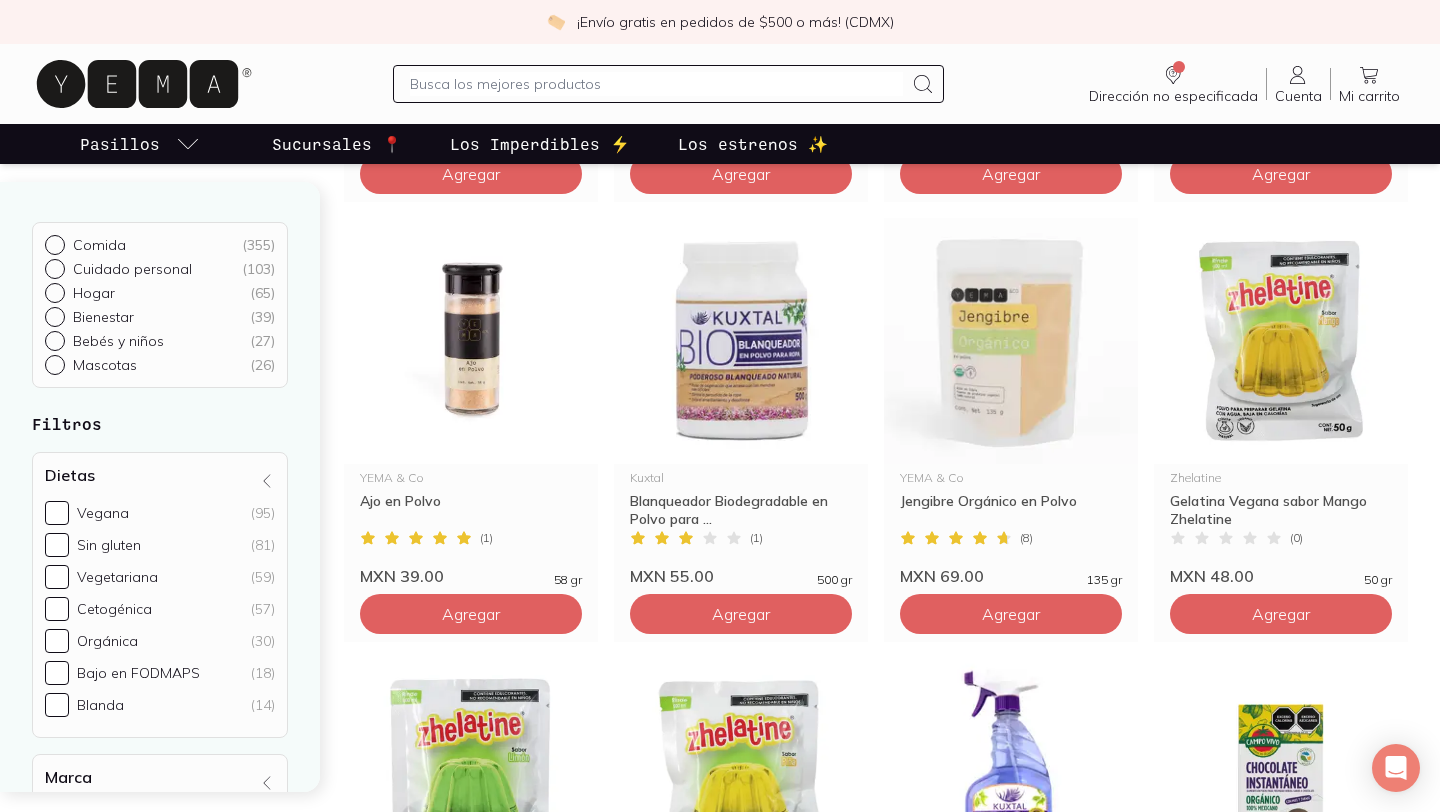 scroll, scrollTop: 1520, scrollLeft: 0, axis: vertical 